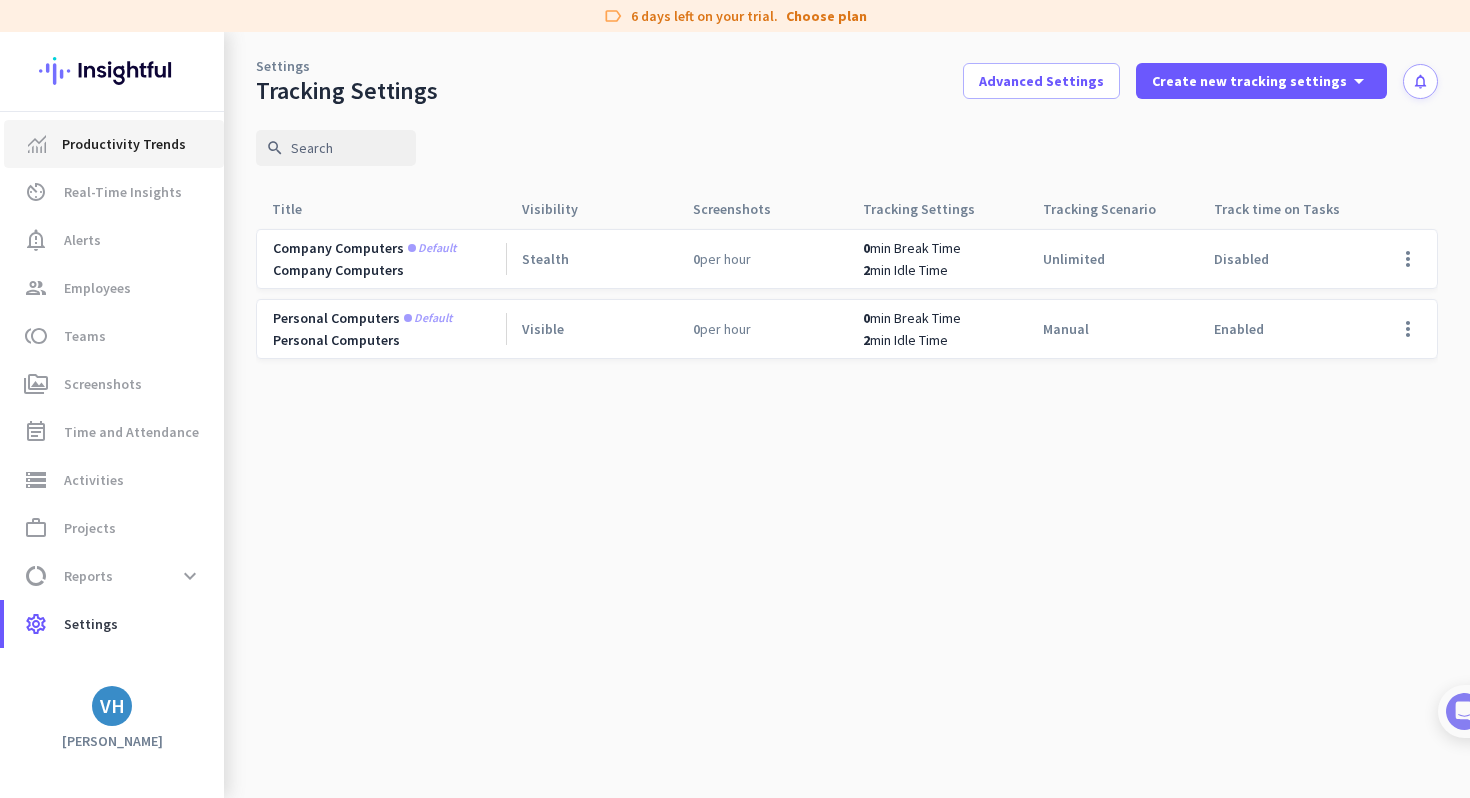 scroll, scrollTop: 0, scrollLeft: 0, axis: both 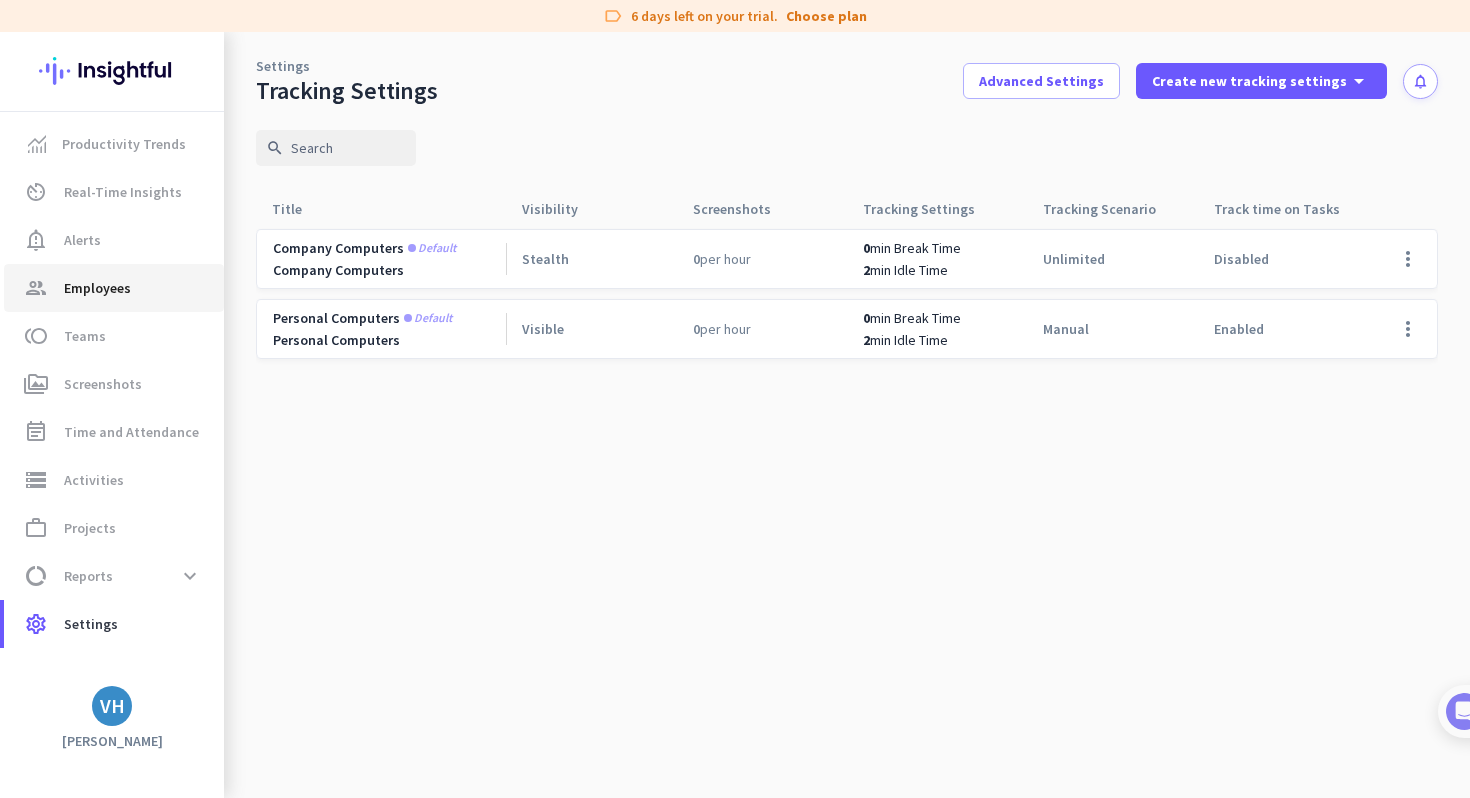click on "Employees" 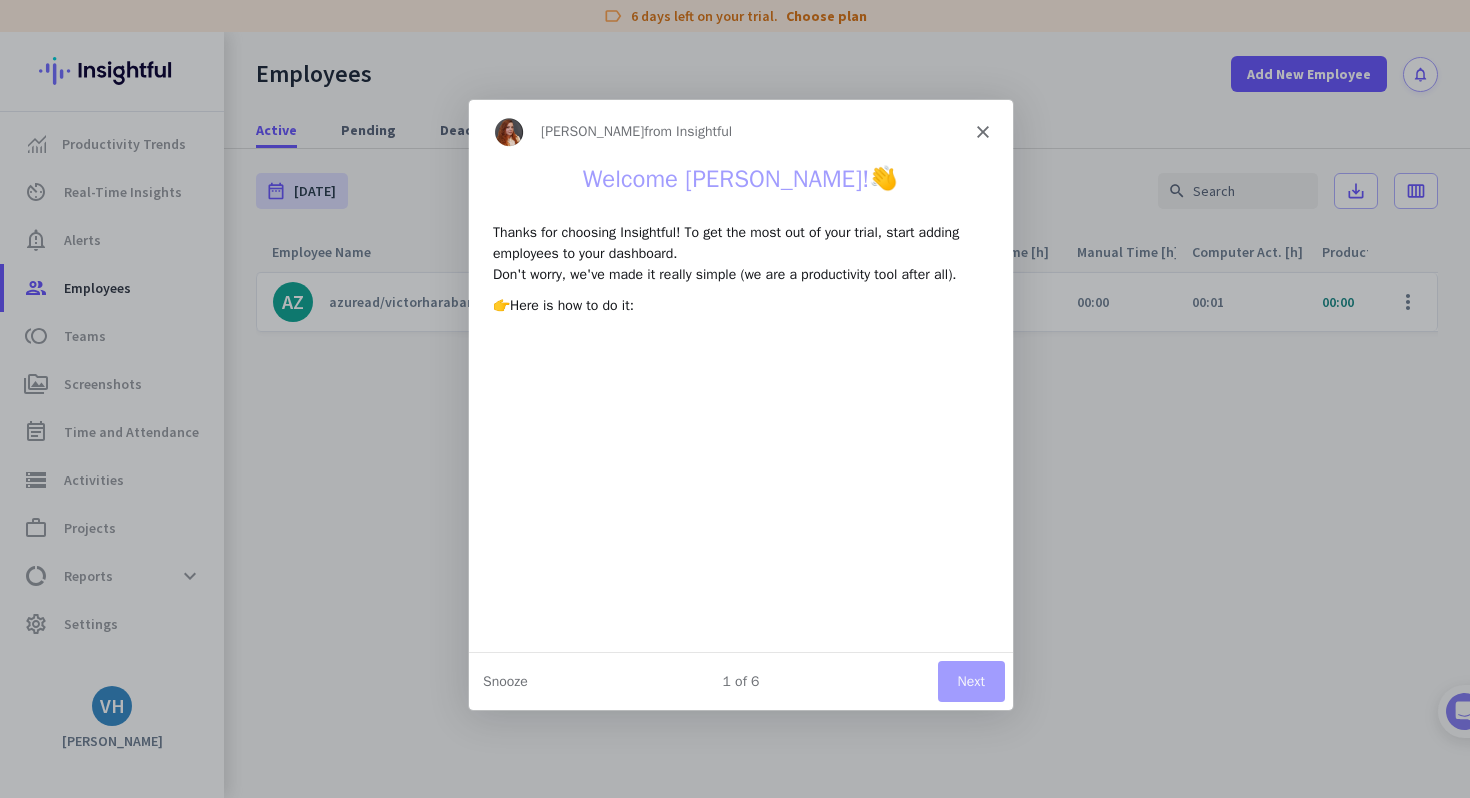 scroll, scrollTop: 0, scrollLeft: 0, axis: both 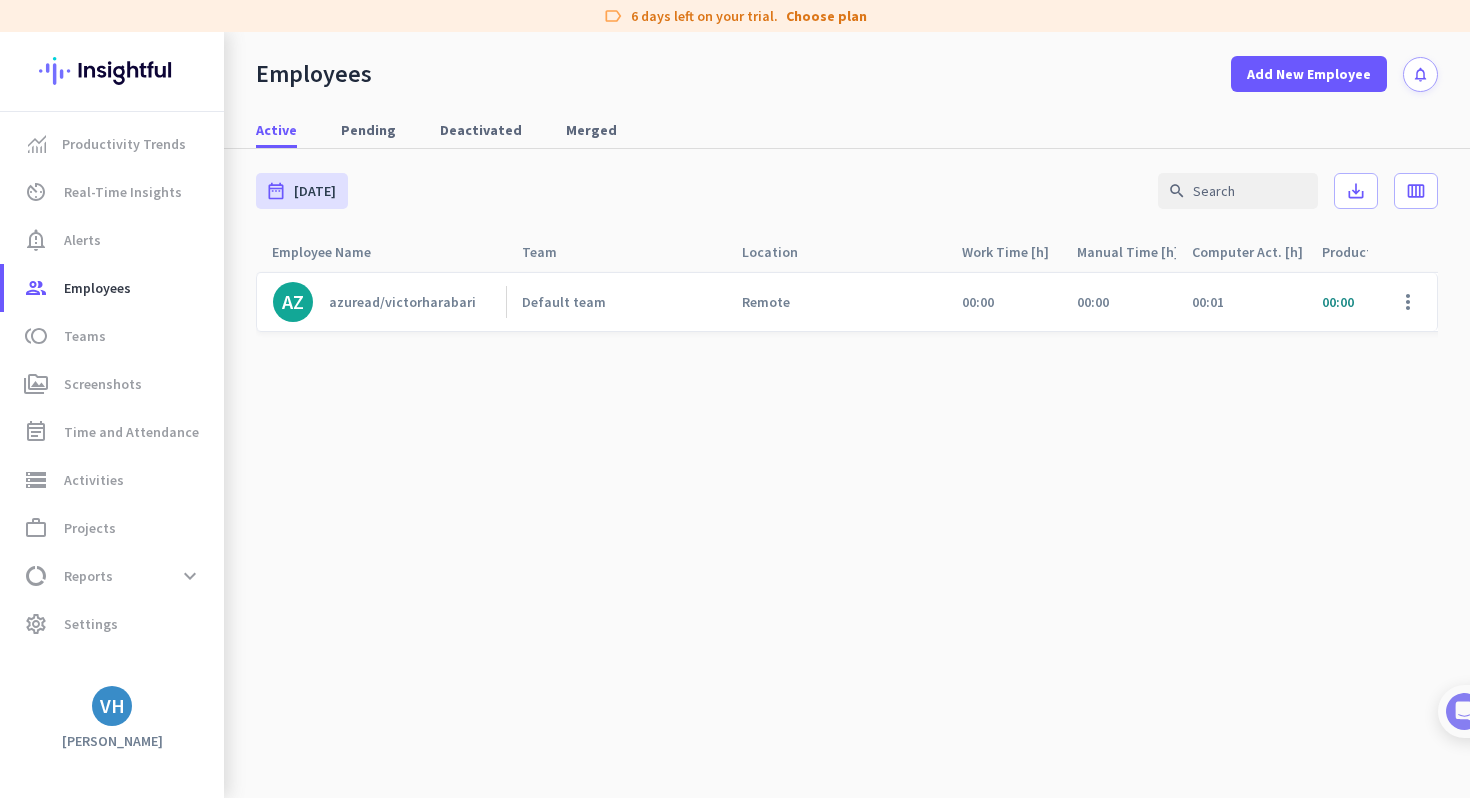 click on "azuread/victorharabari" 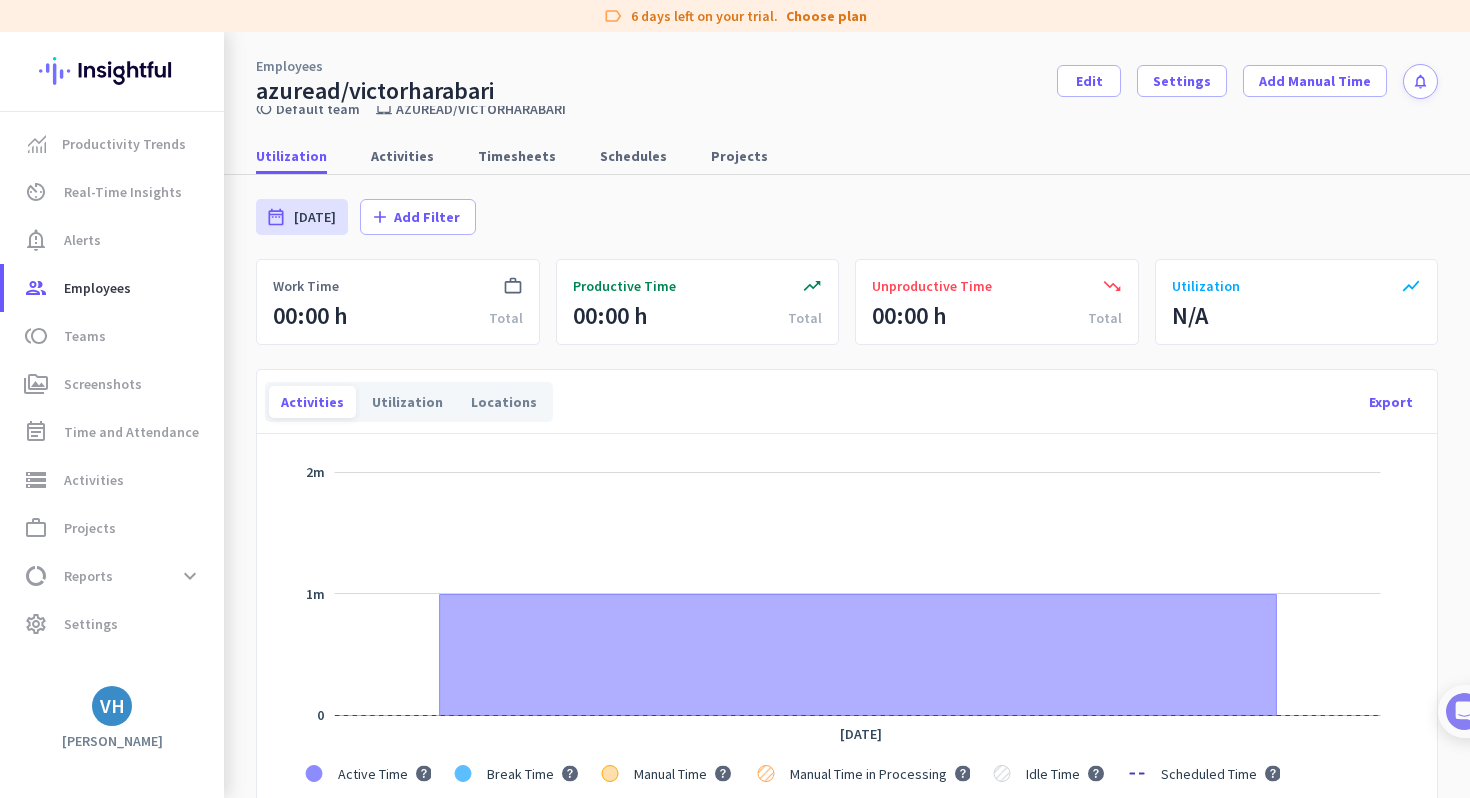 scroll, scrollTop: 0, scrollLeft: 0, axis: both 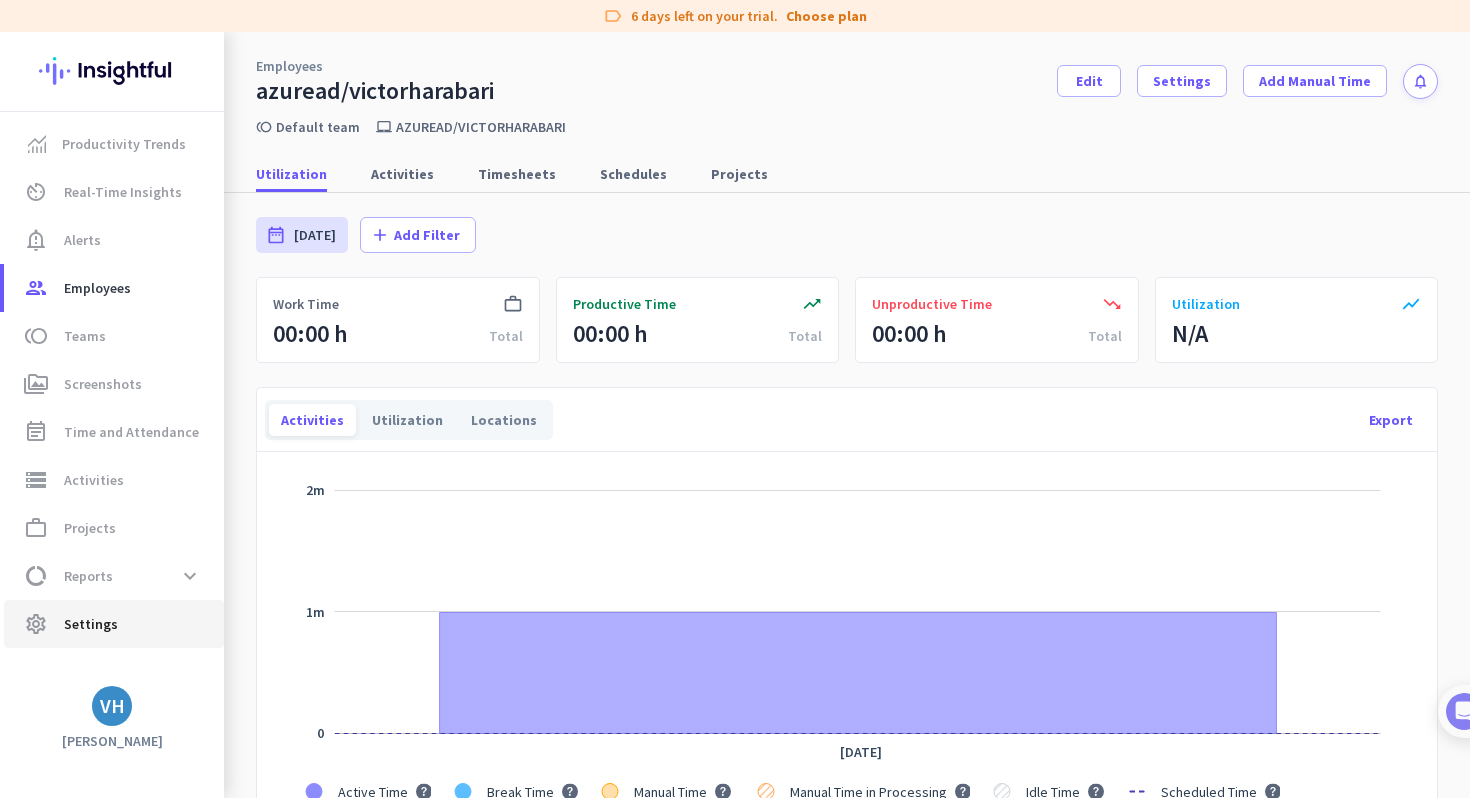 click on "Settings" 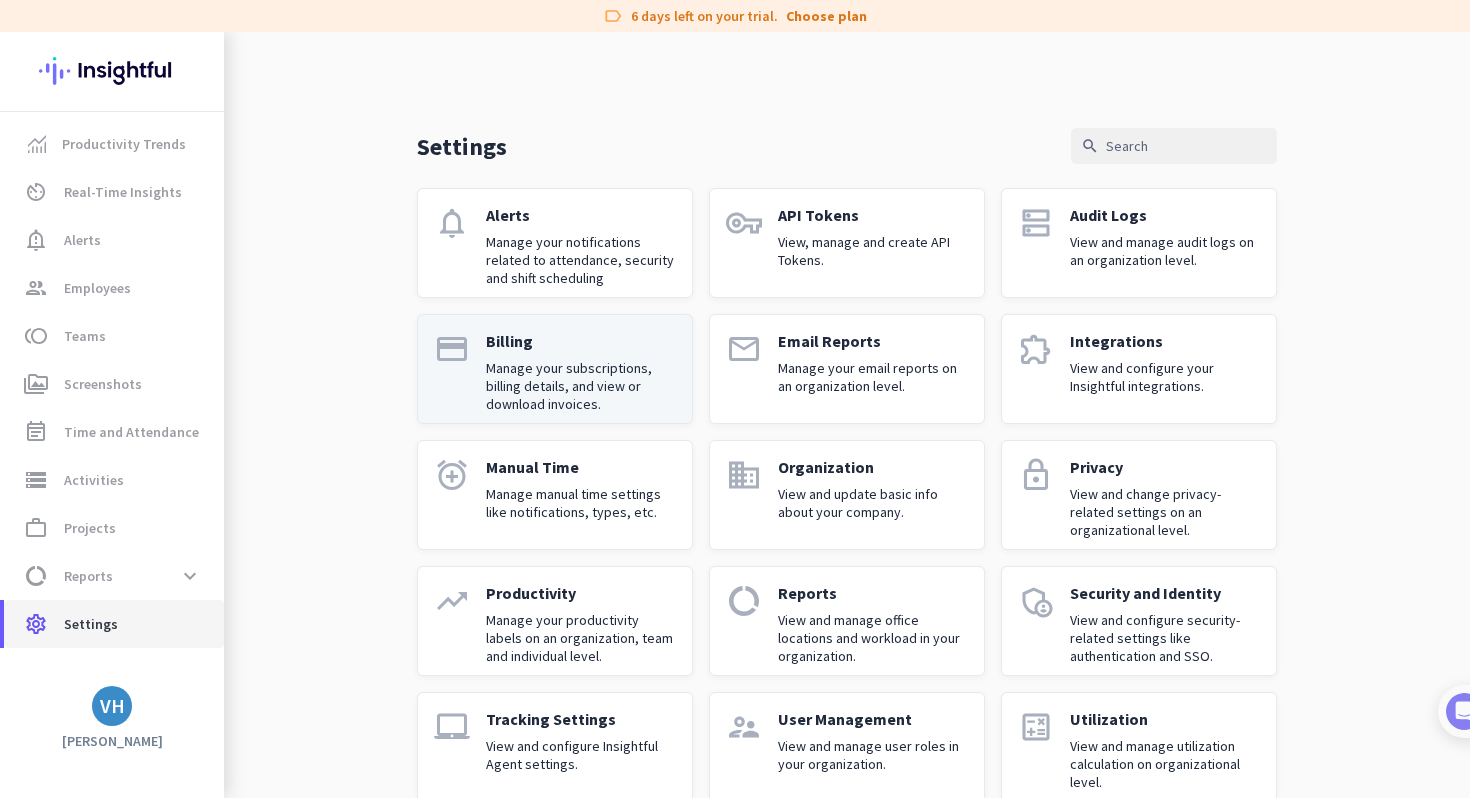scroll, scrollTop: 36, scrollLeft: 0, axis: vertical 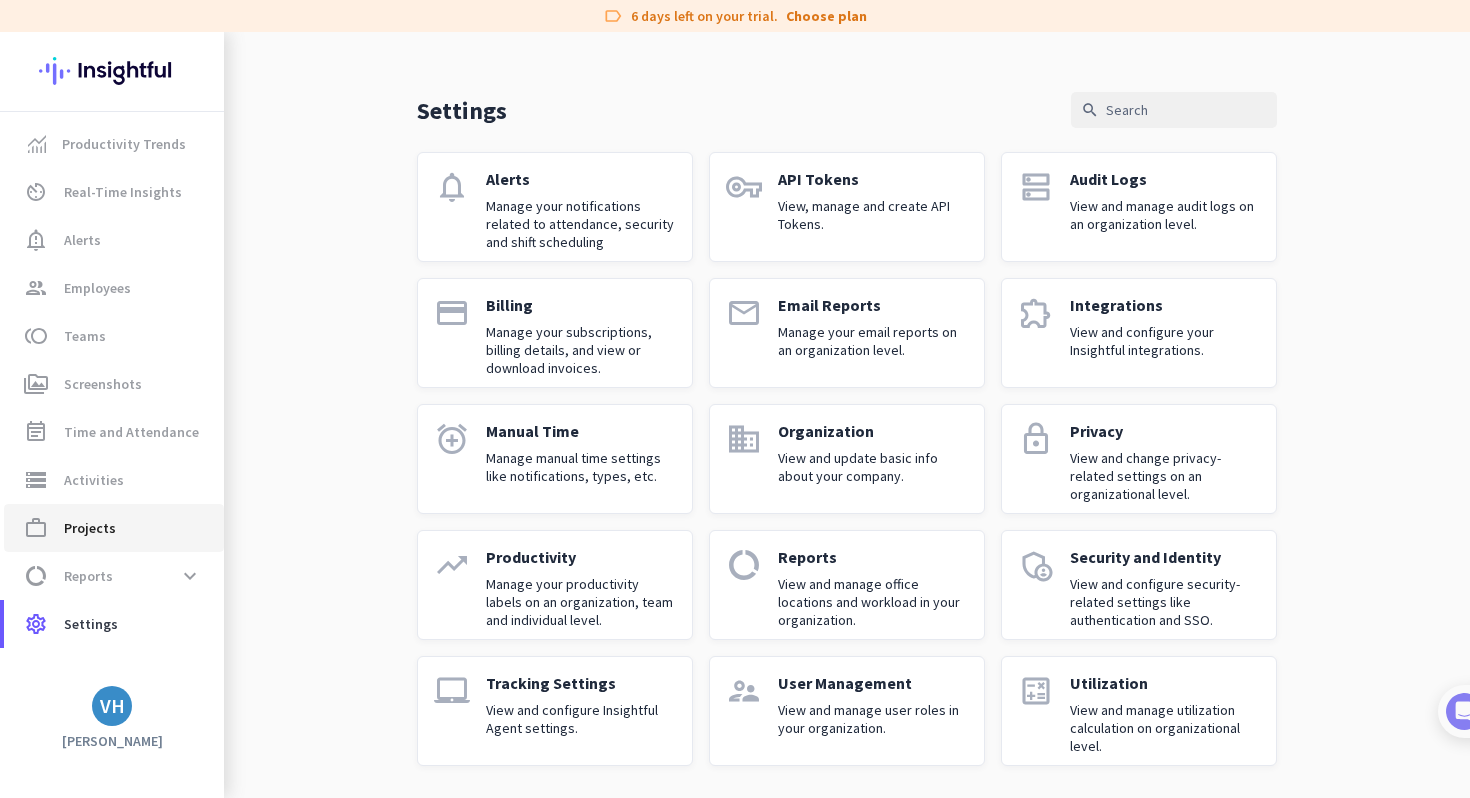 click on "Projects" 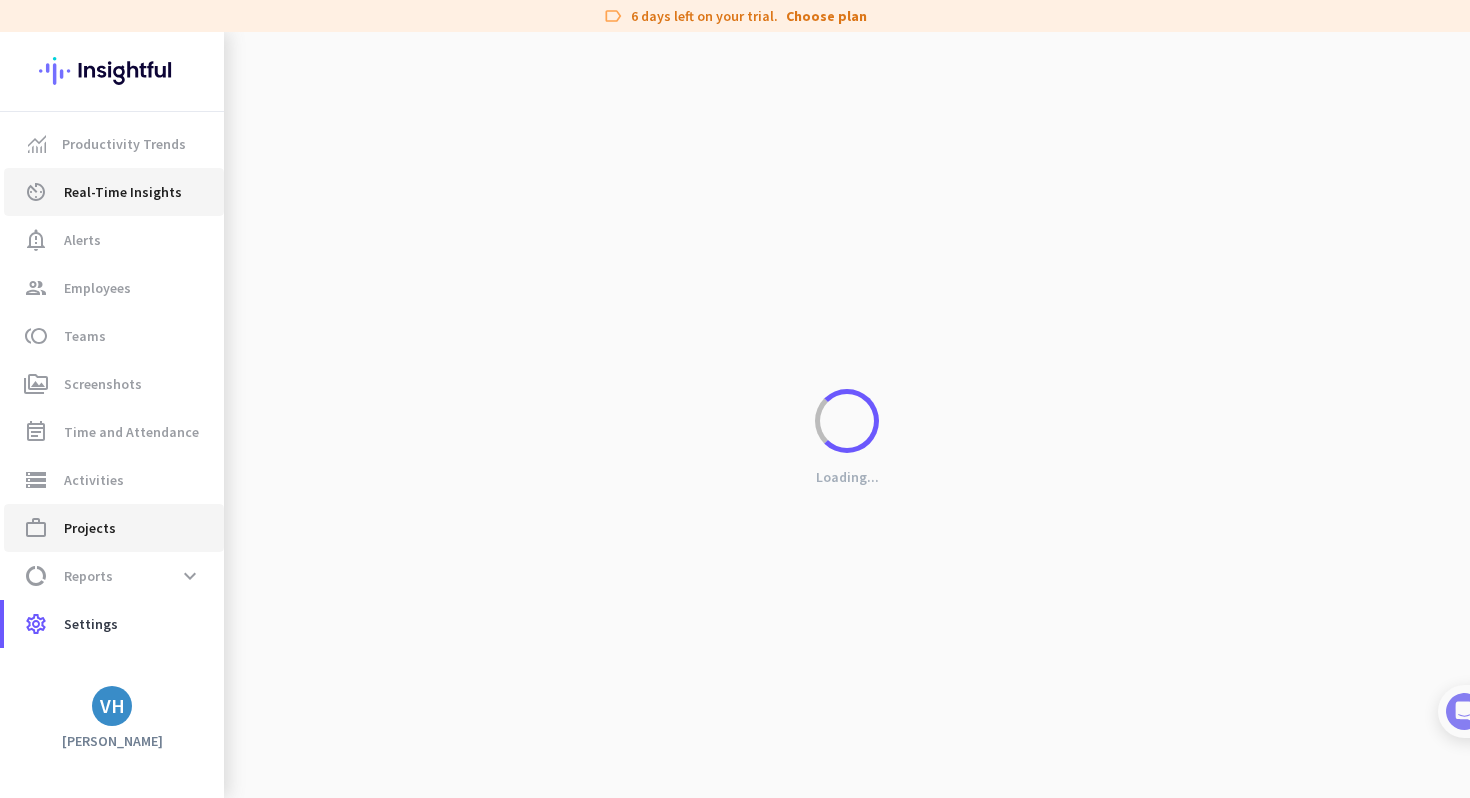 scroll, scrollTop: 0, scrollLeft: 0, axis: both 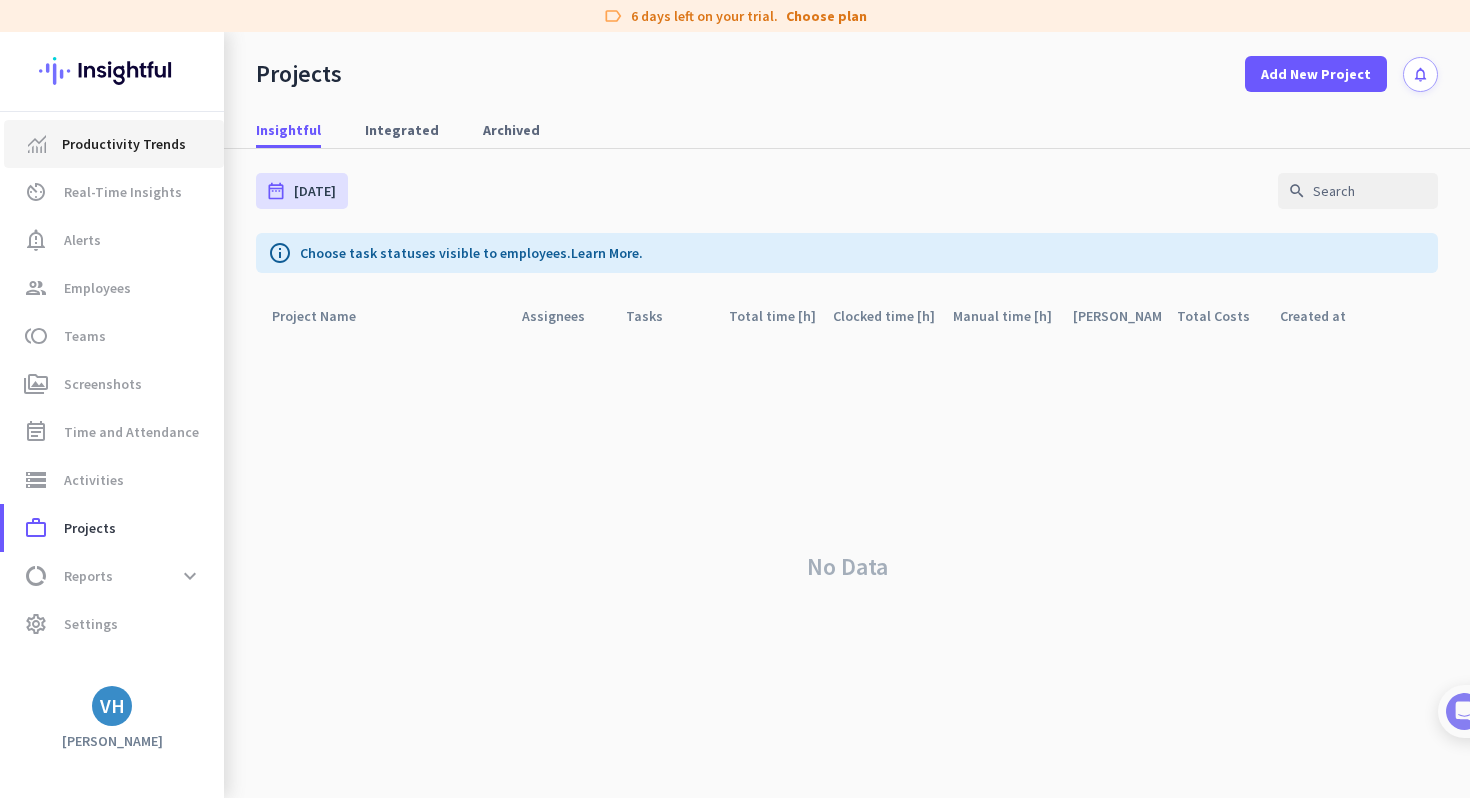 click on "Productivity Trends" 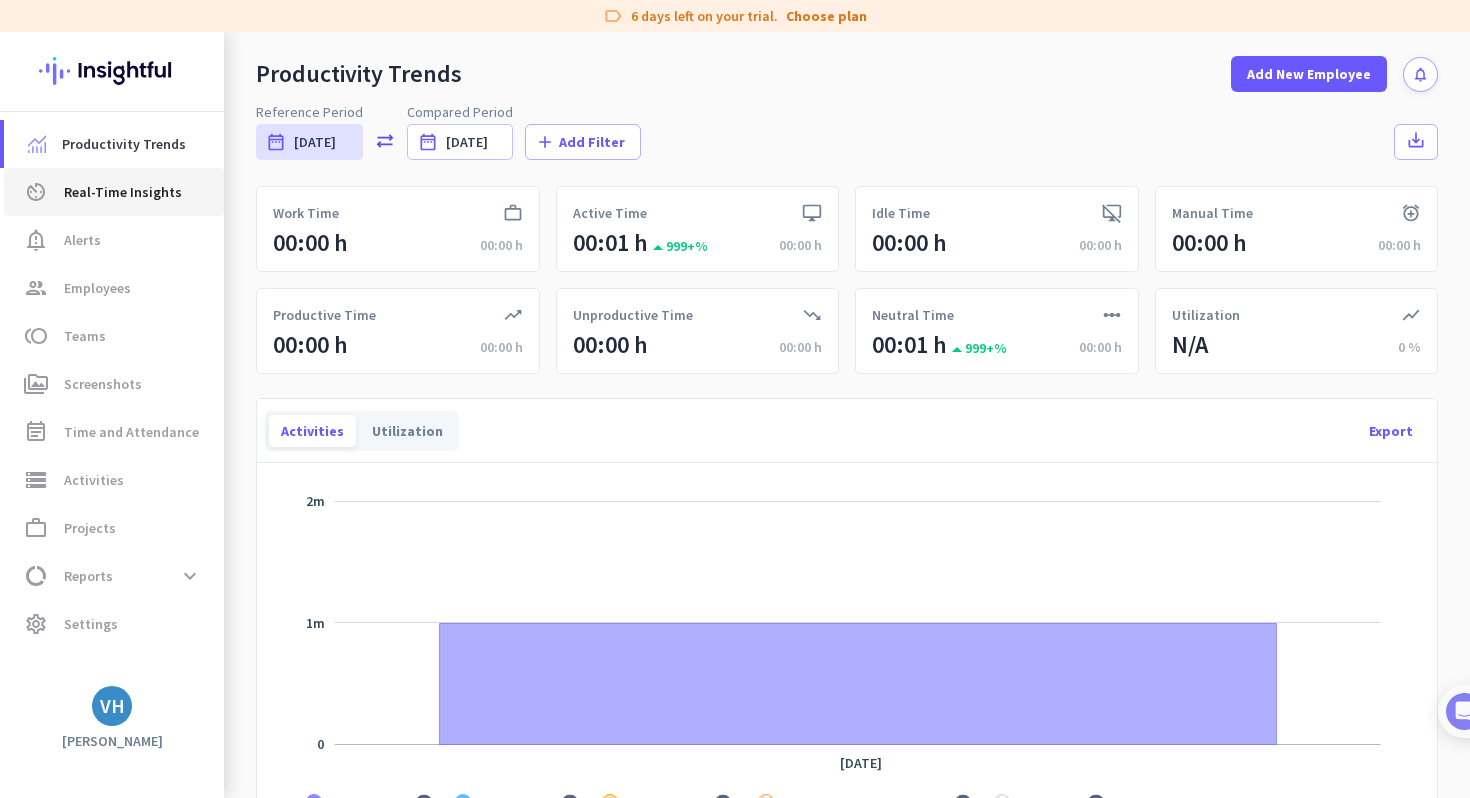 click on "av_timer  Real-Time Insights" 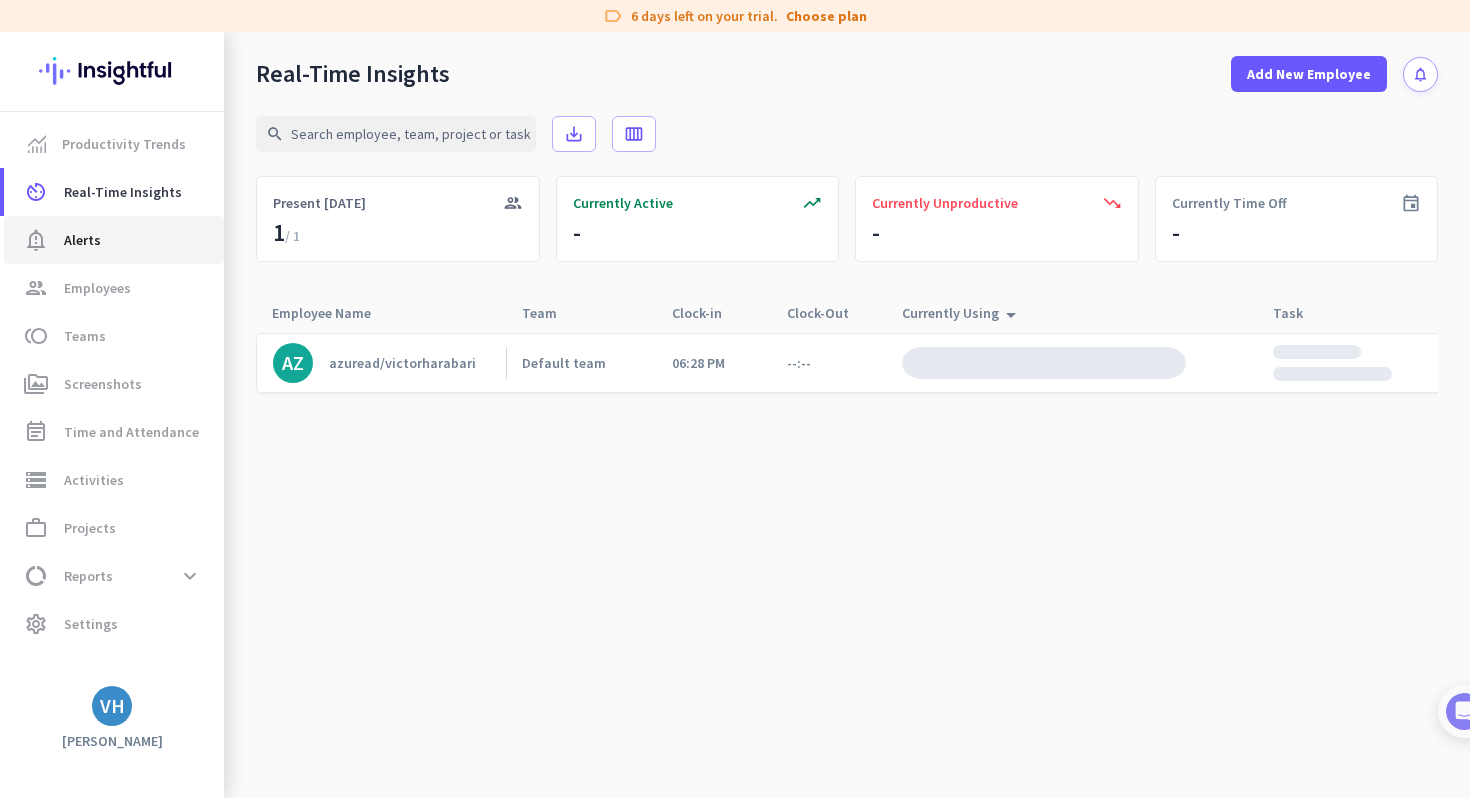 click on "notification_important  Alerts" 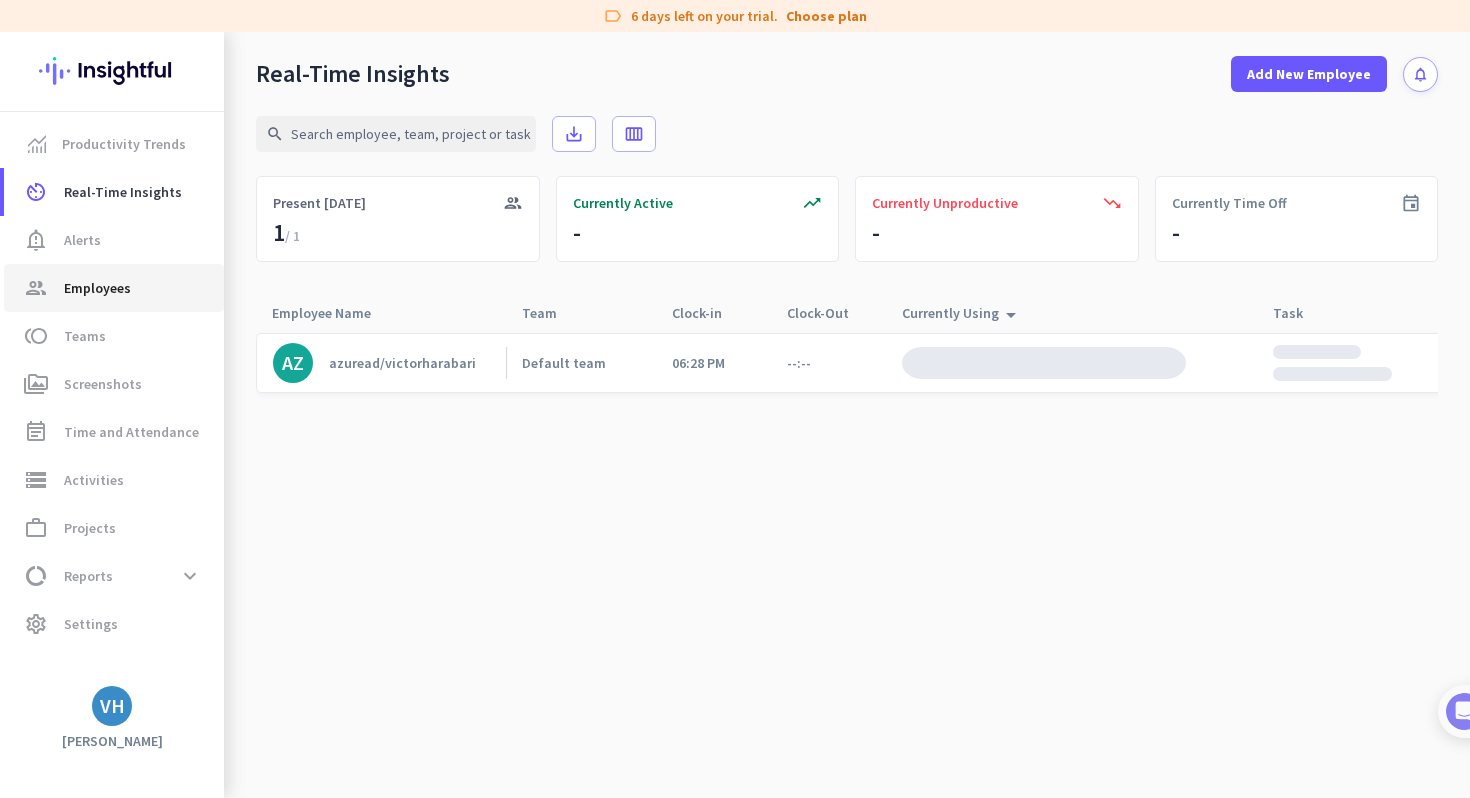 click on "group  Employees" 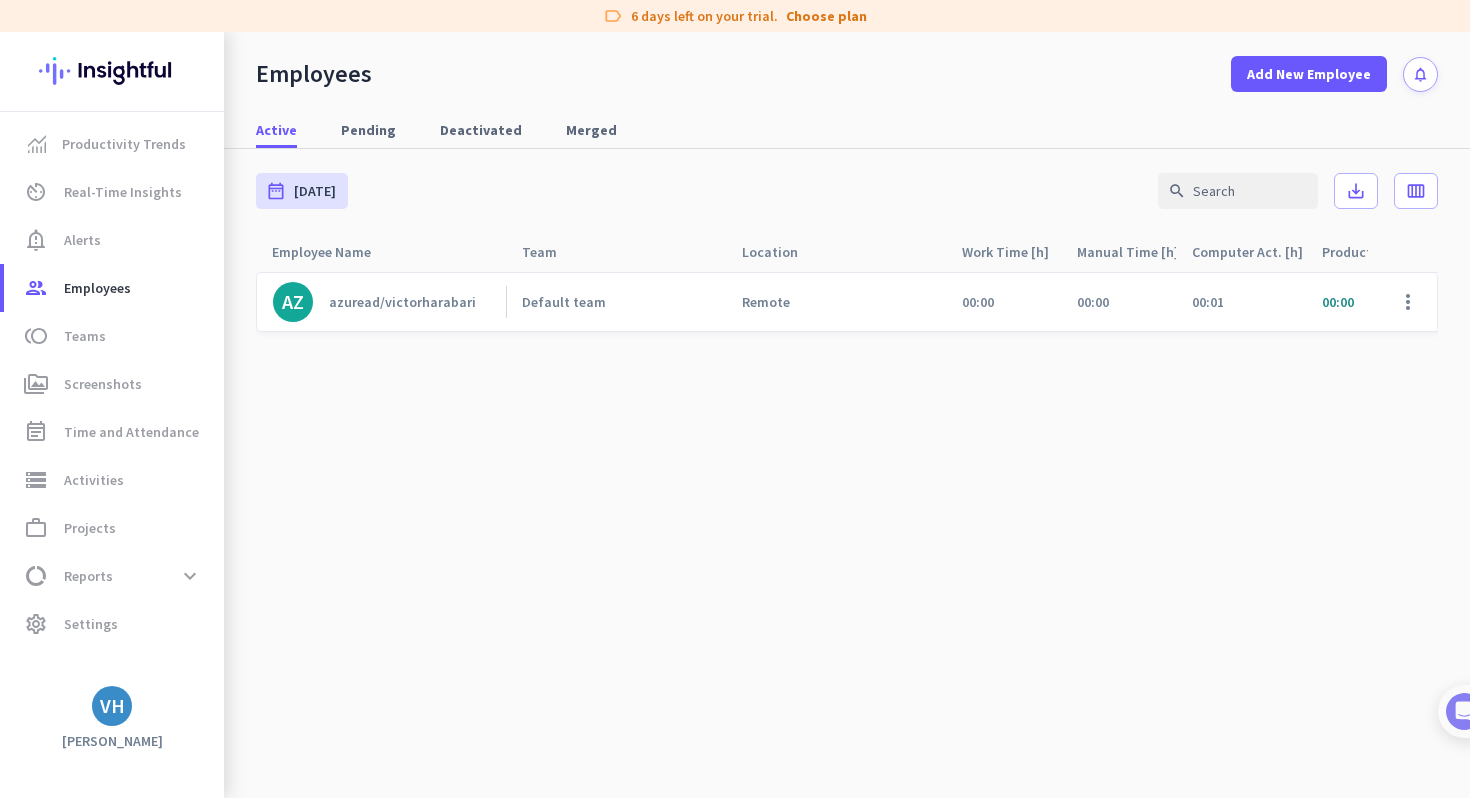 click on "azuread/victorharabari" 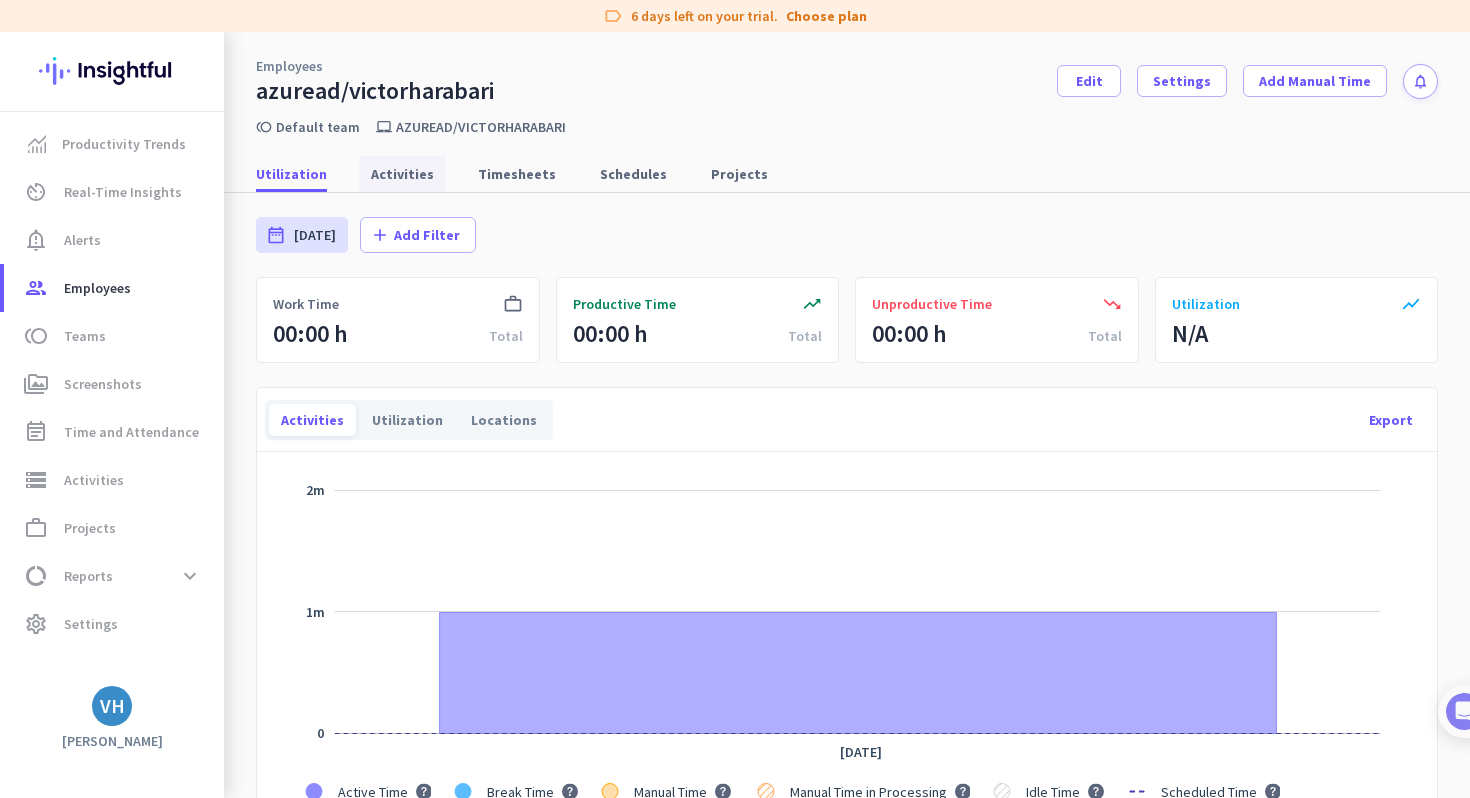 click on "Activities" at bounding box center (402, 174) 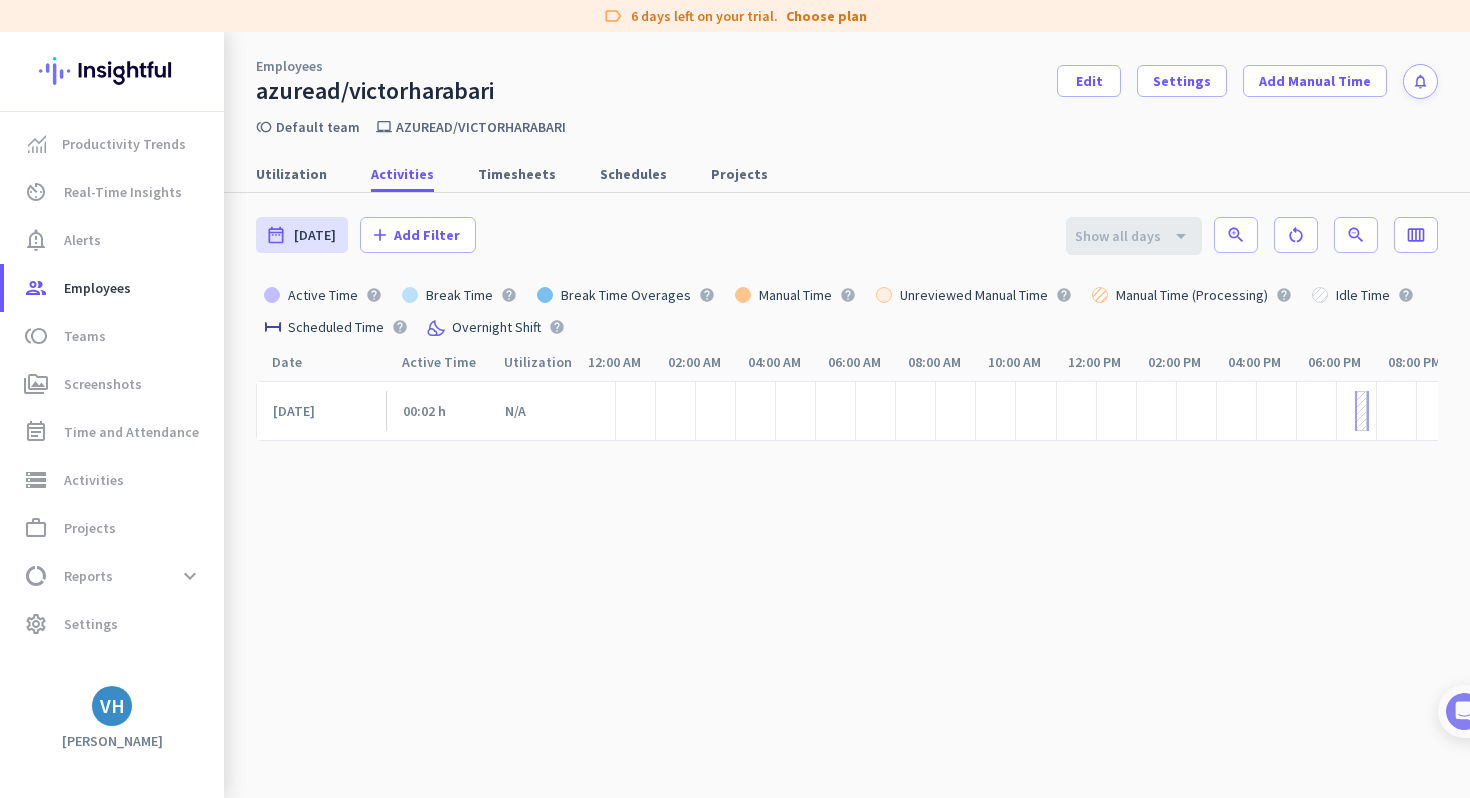 scroll, scrollTop: 0, scrollLeft: 154, axis: horizontal 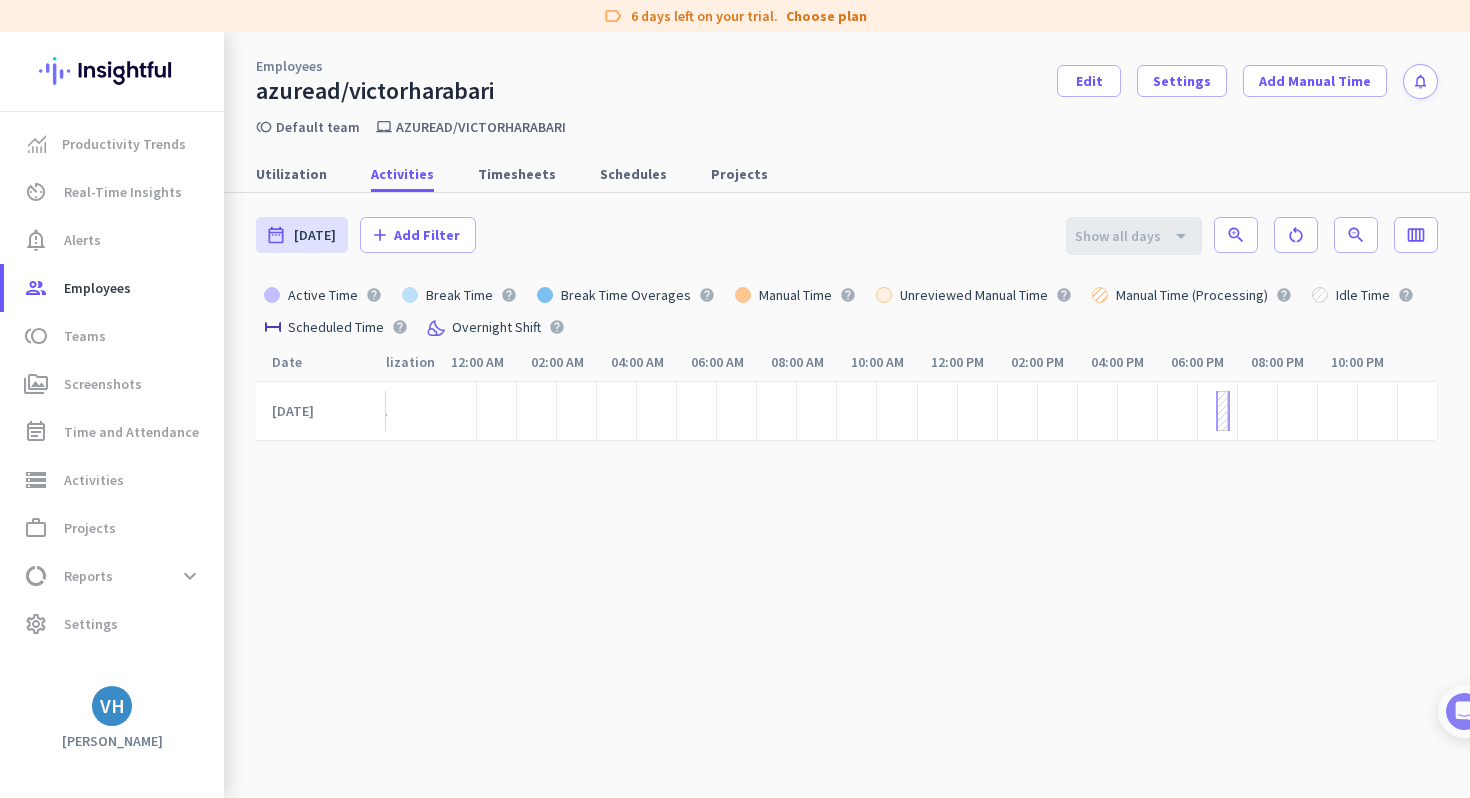 click on "azuread/victorharabari" at bounding box center (375, 91) 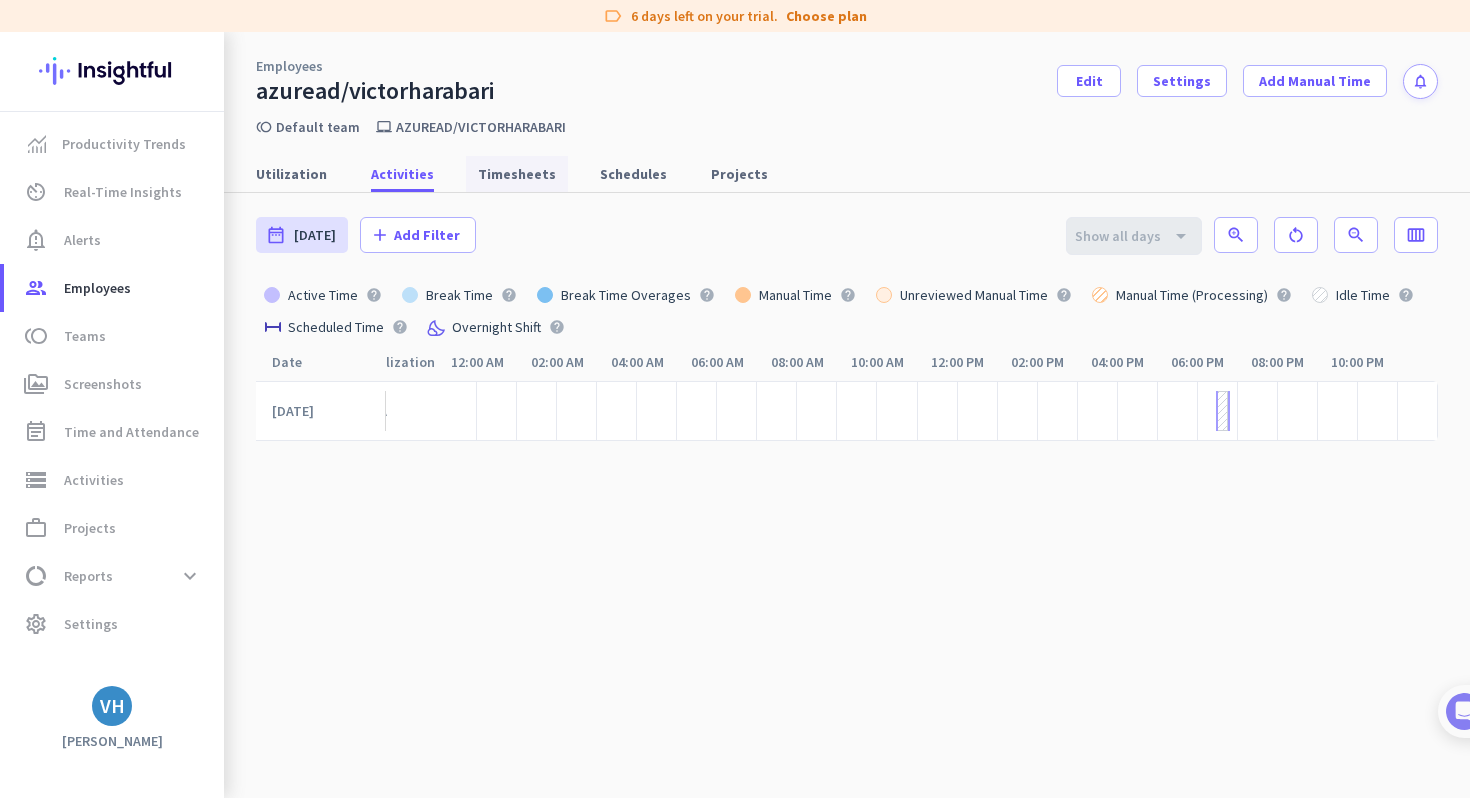 click on "Timesheets" at bounding box center (517, 174) 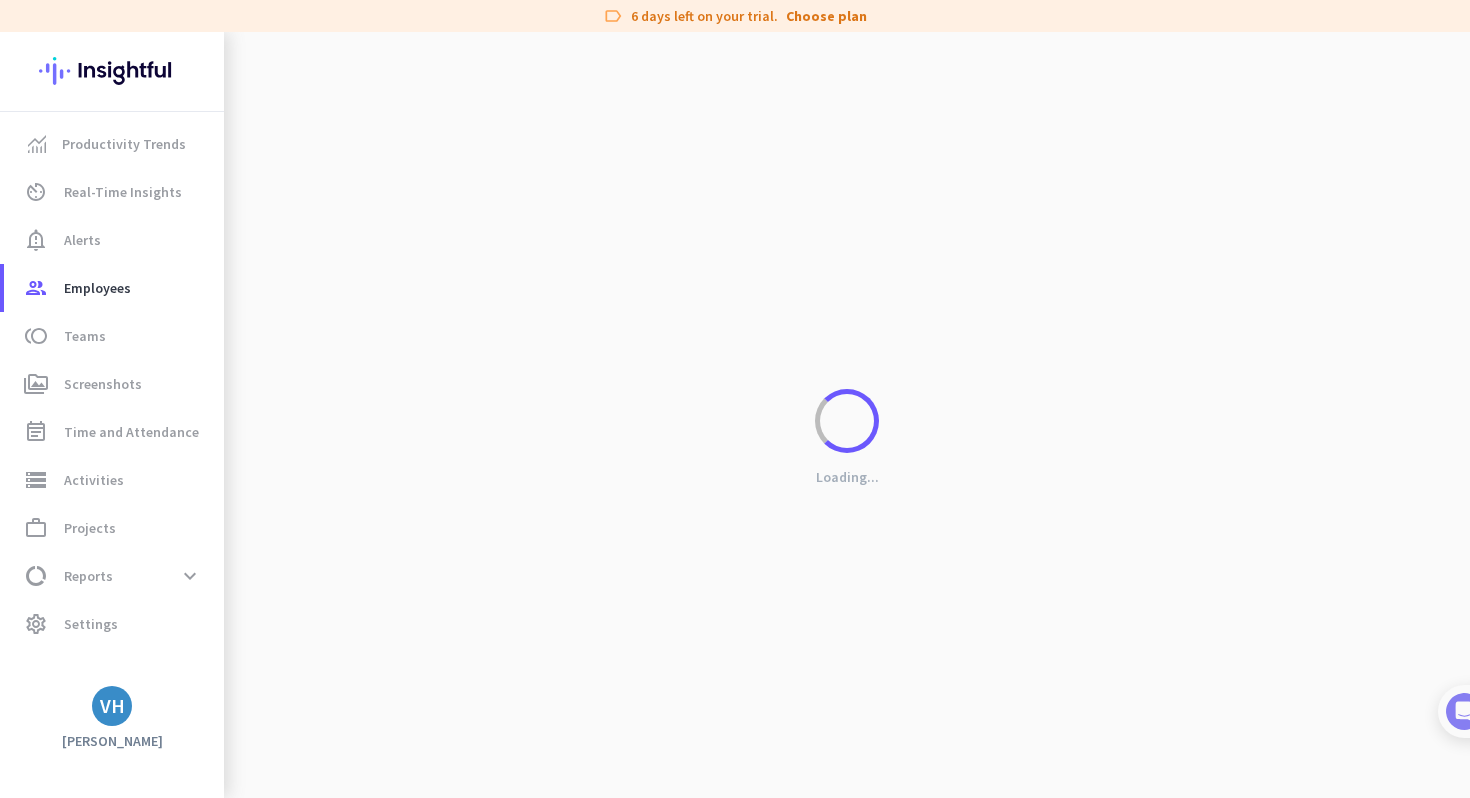 scroll, scrollTop: 0, scrollLeft: 137, axis: horizontal 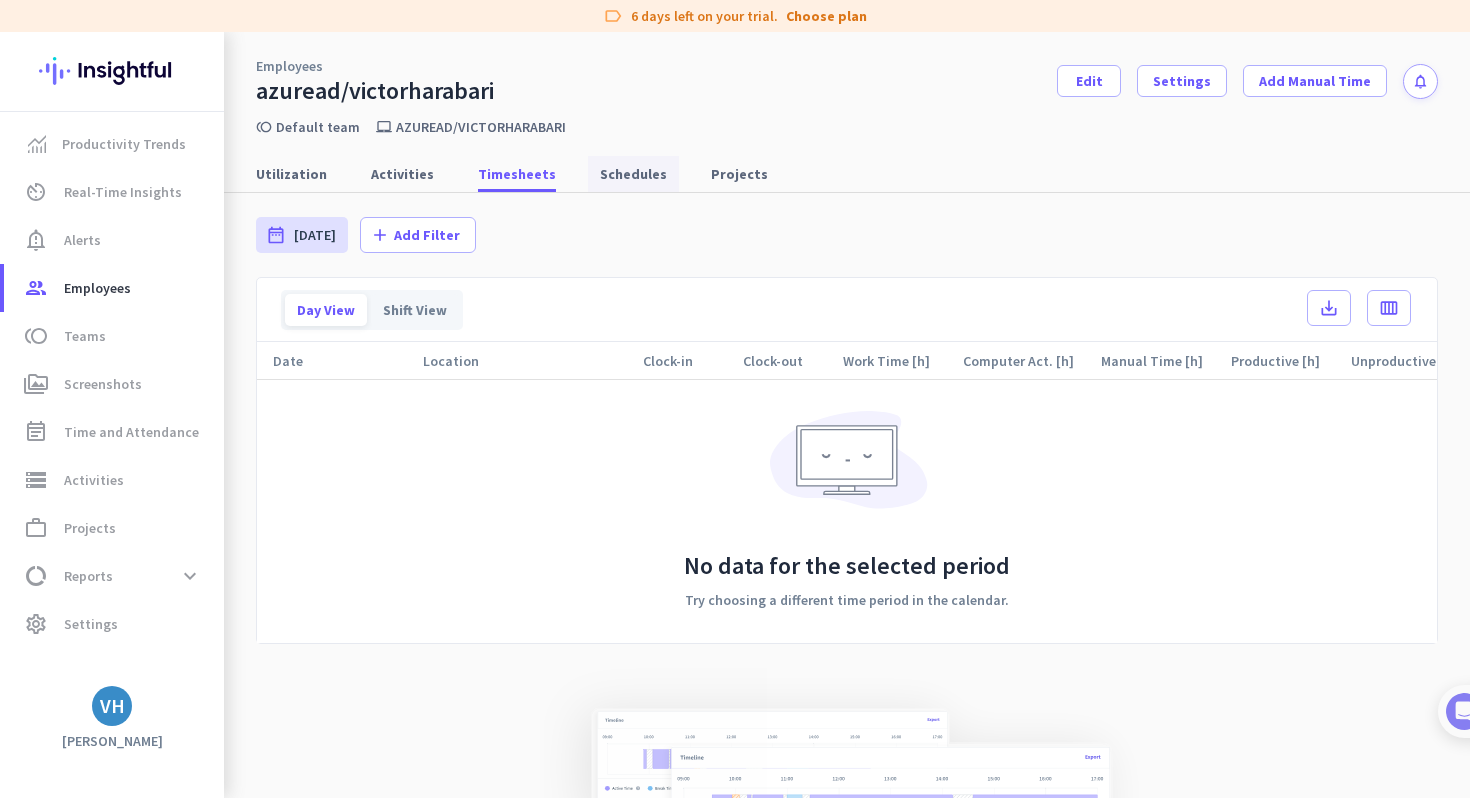 click on "Schedules" at bounding box center (633, 174) 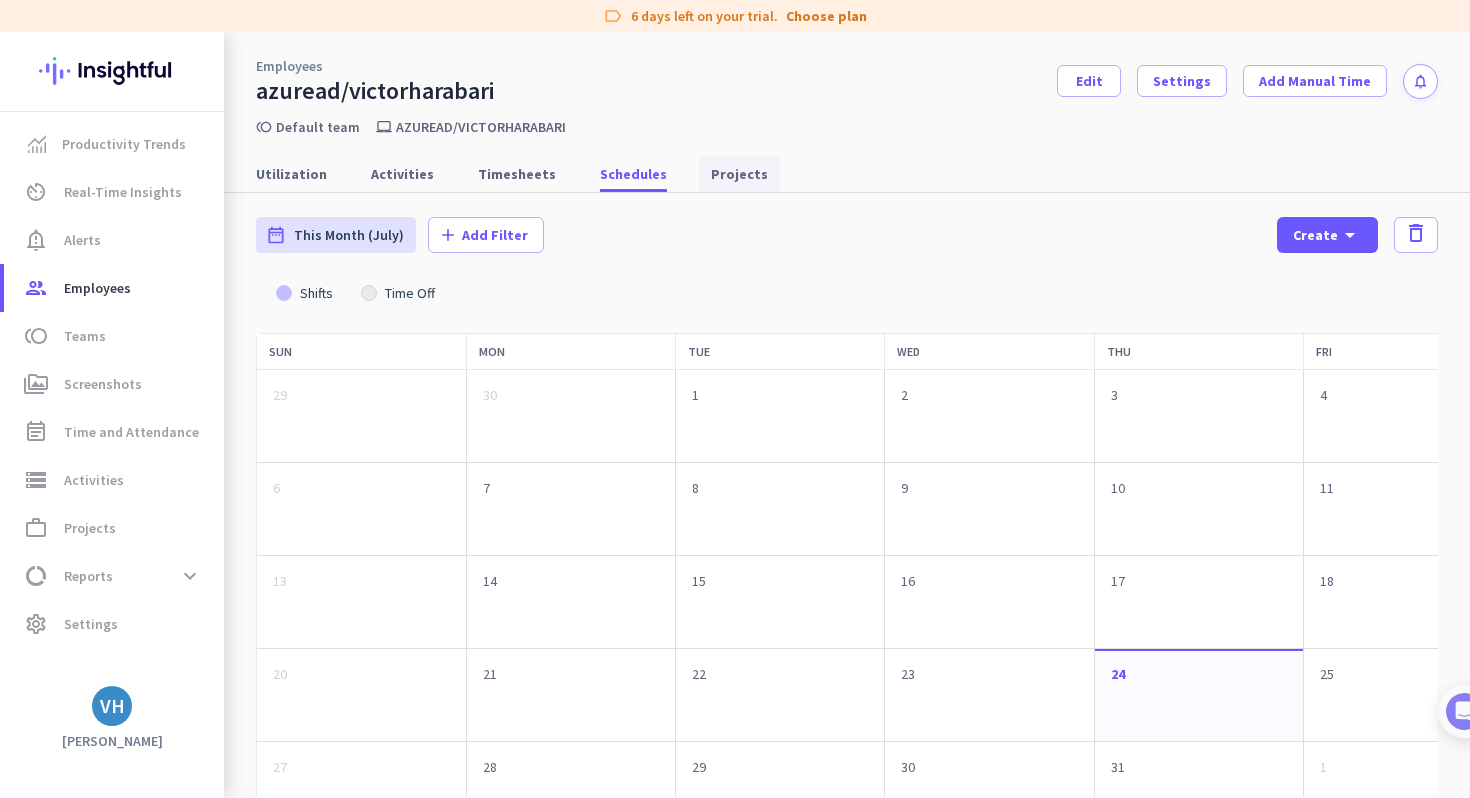click on "Projects" at bounding box center (739, 174) 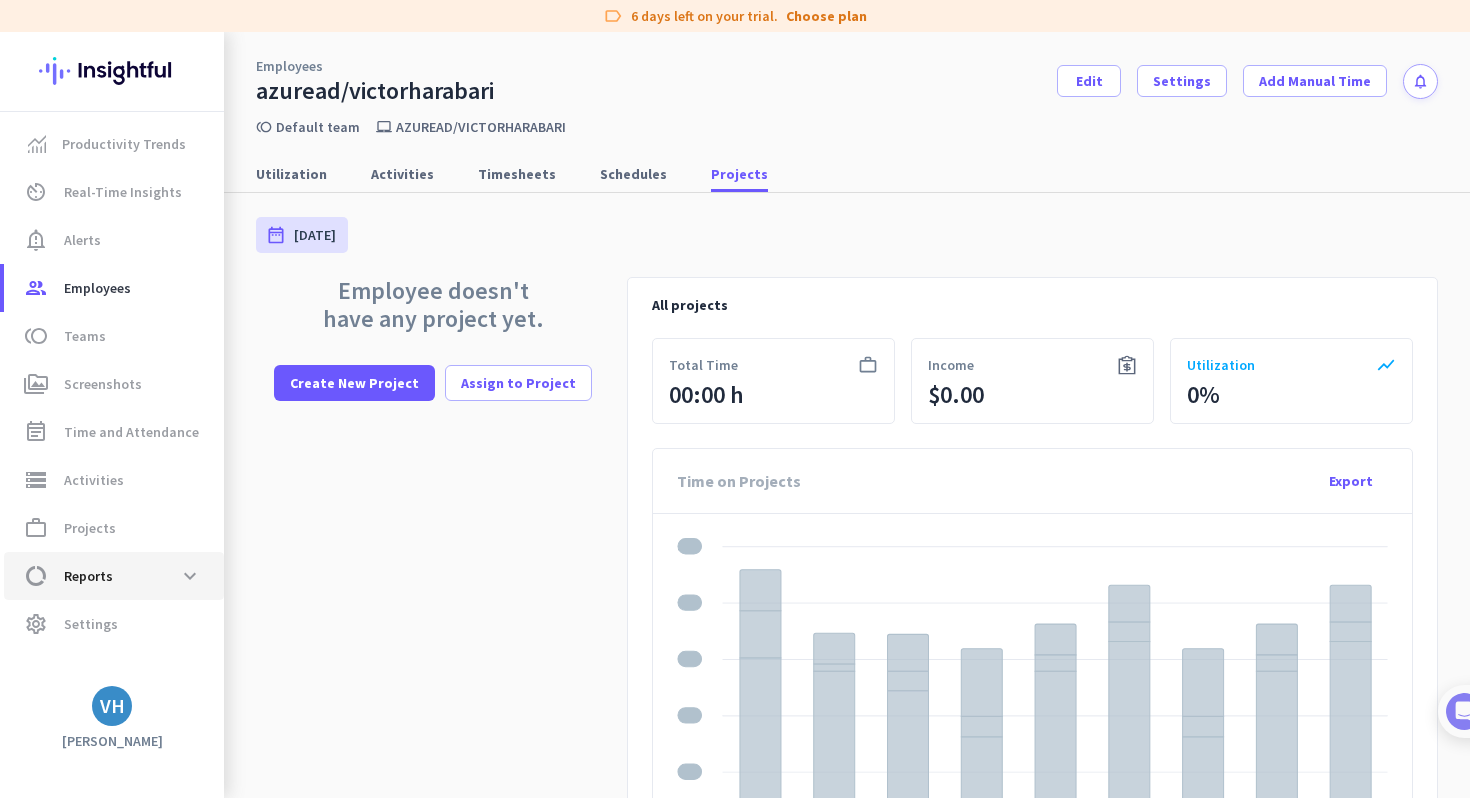 click on "Reports" 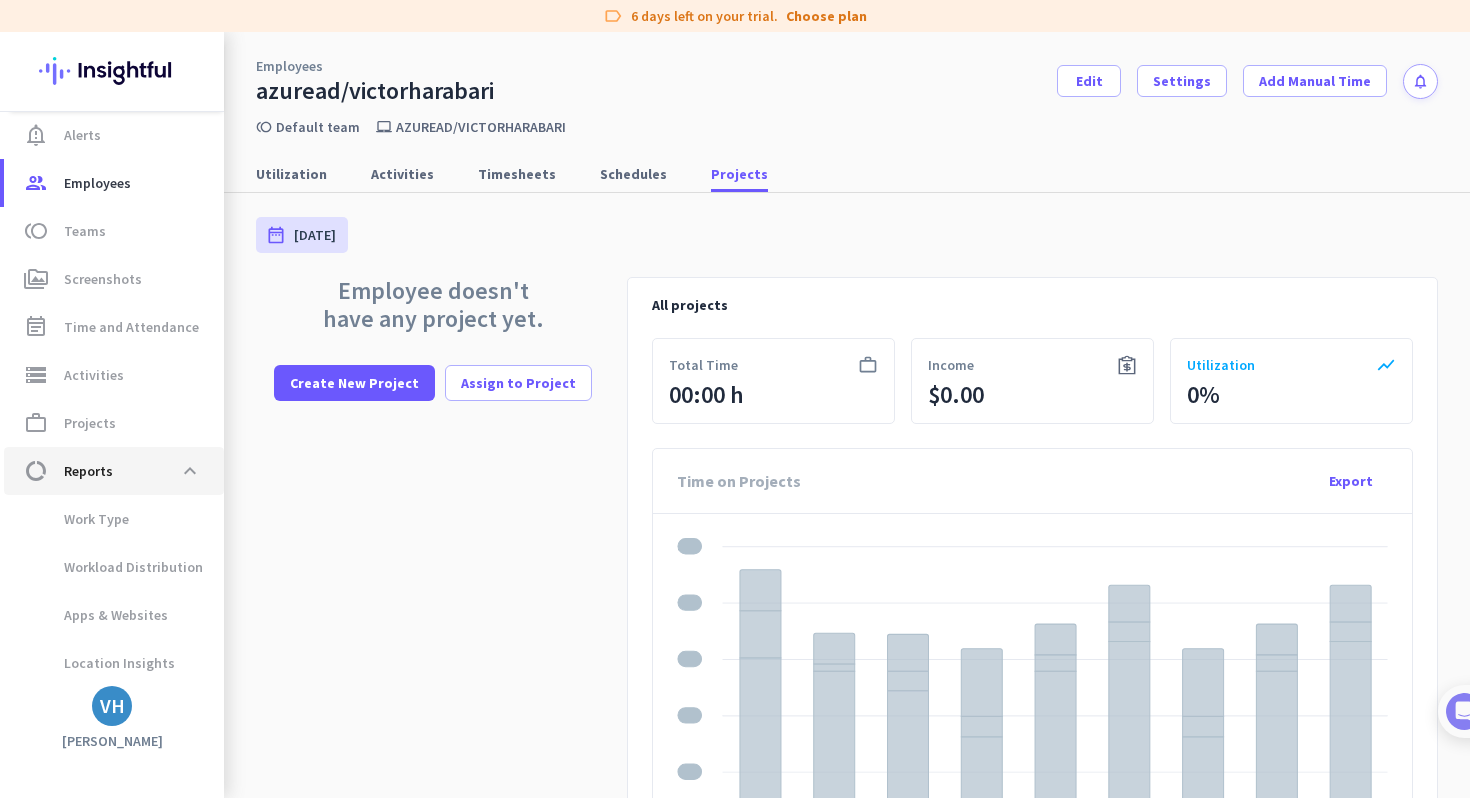 scroll, scrollTop: 106, scrollLeft: 0, axis: vertical 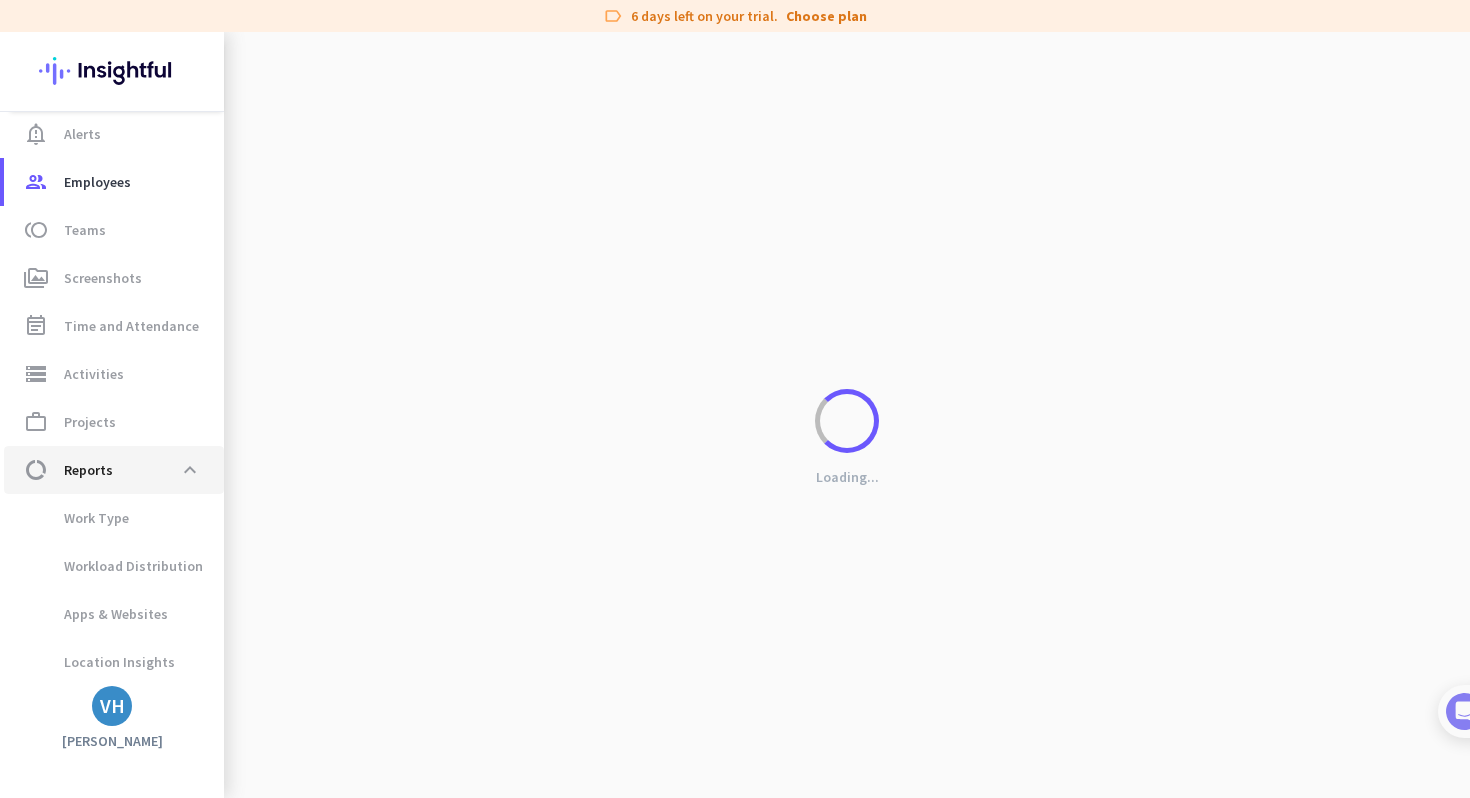 click on "data_usage  Reports  expand_less" 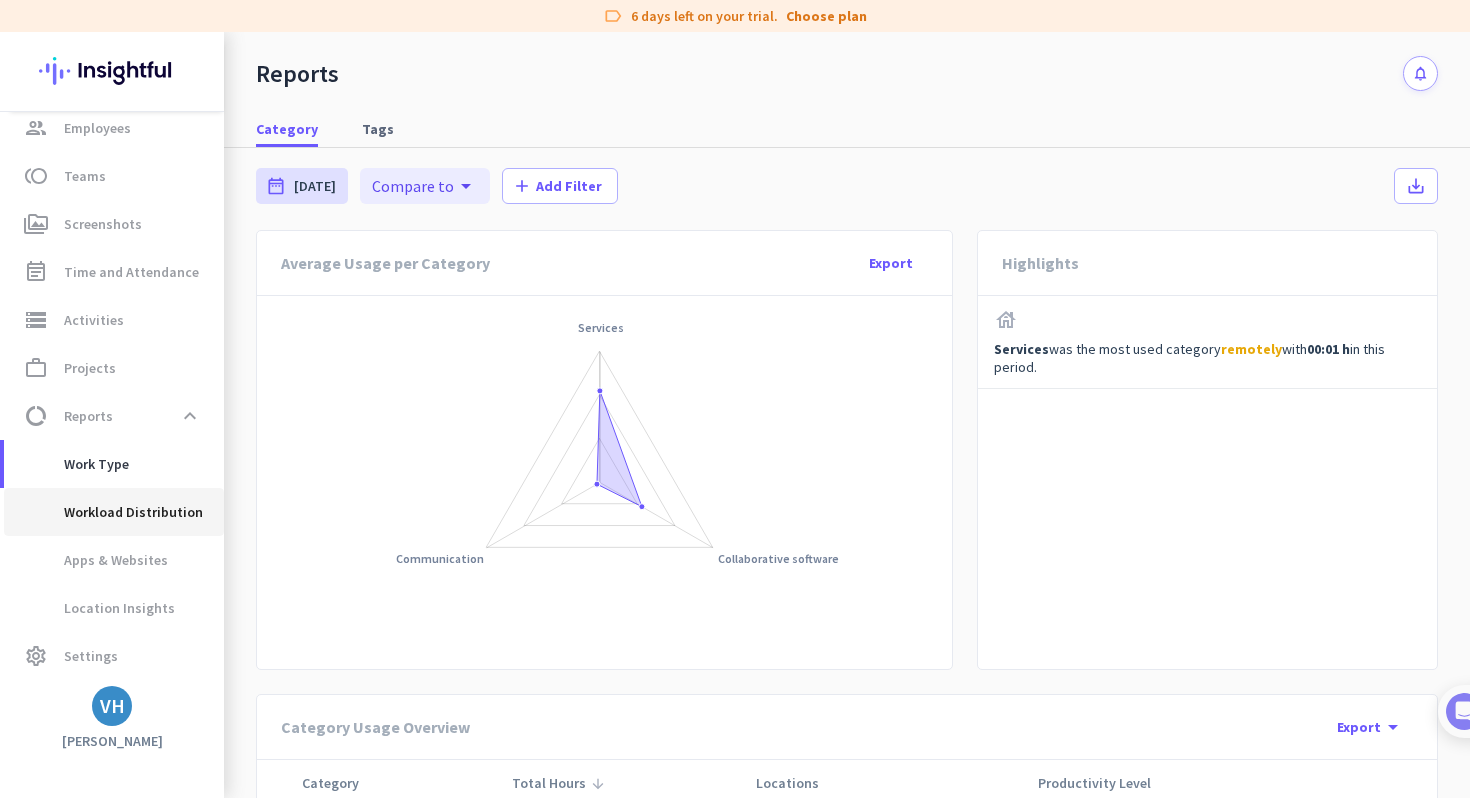 scroll, scrollTop: 162, scrollLeft: 0, axis: vertical 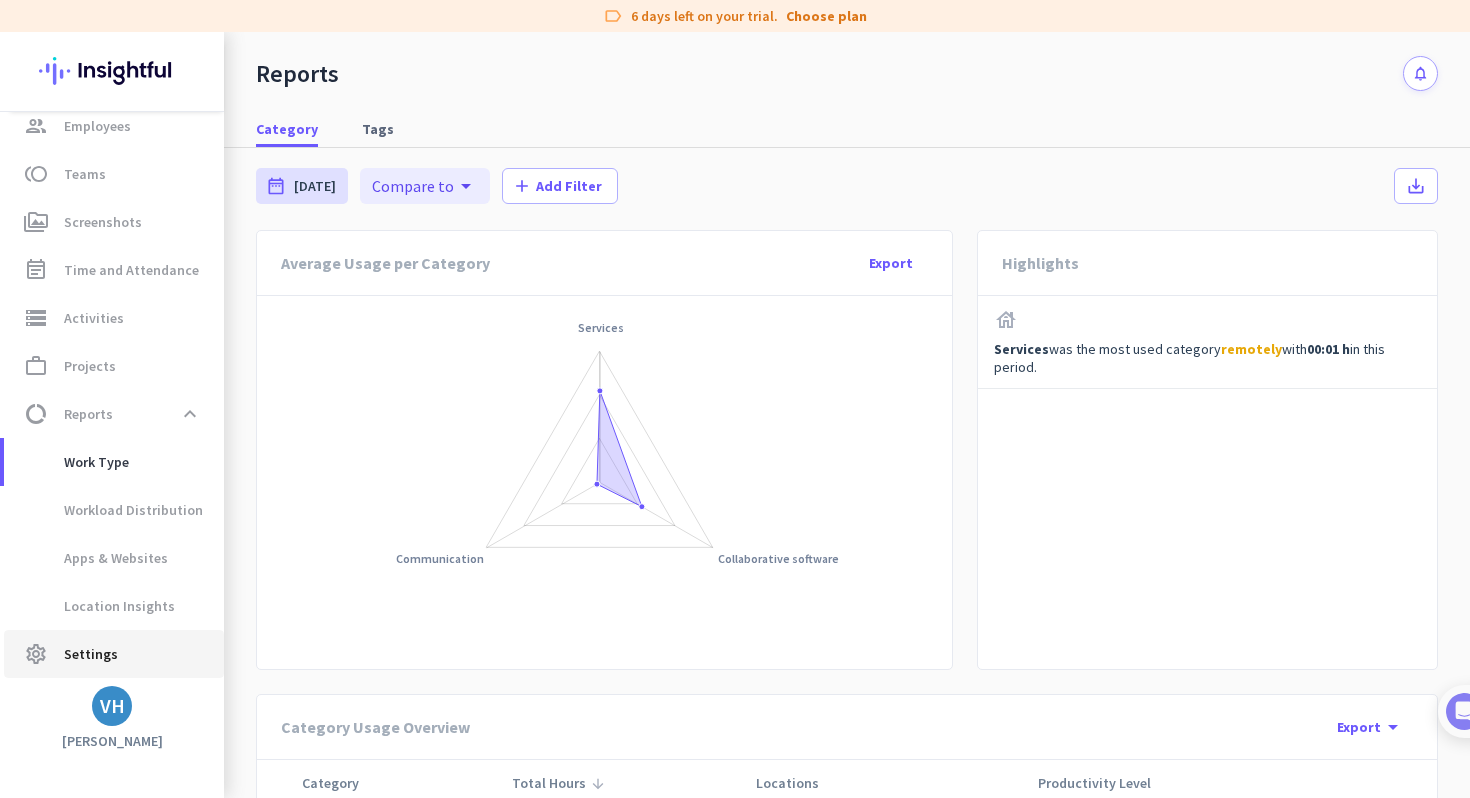 click on "Settings" 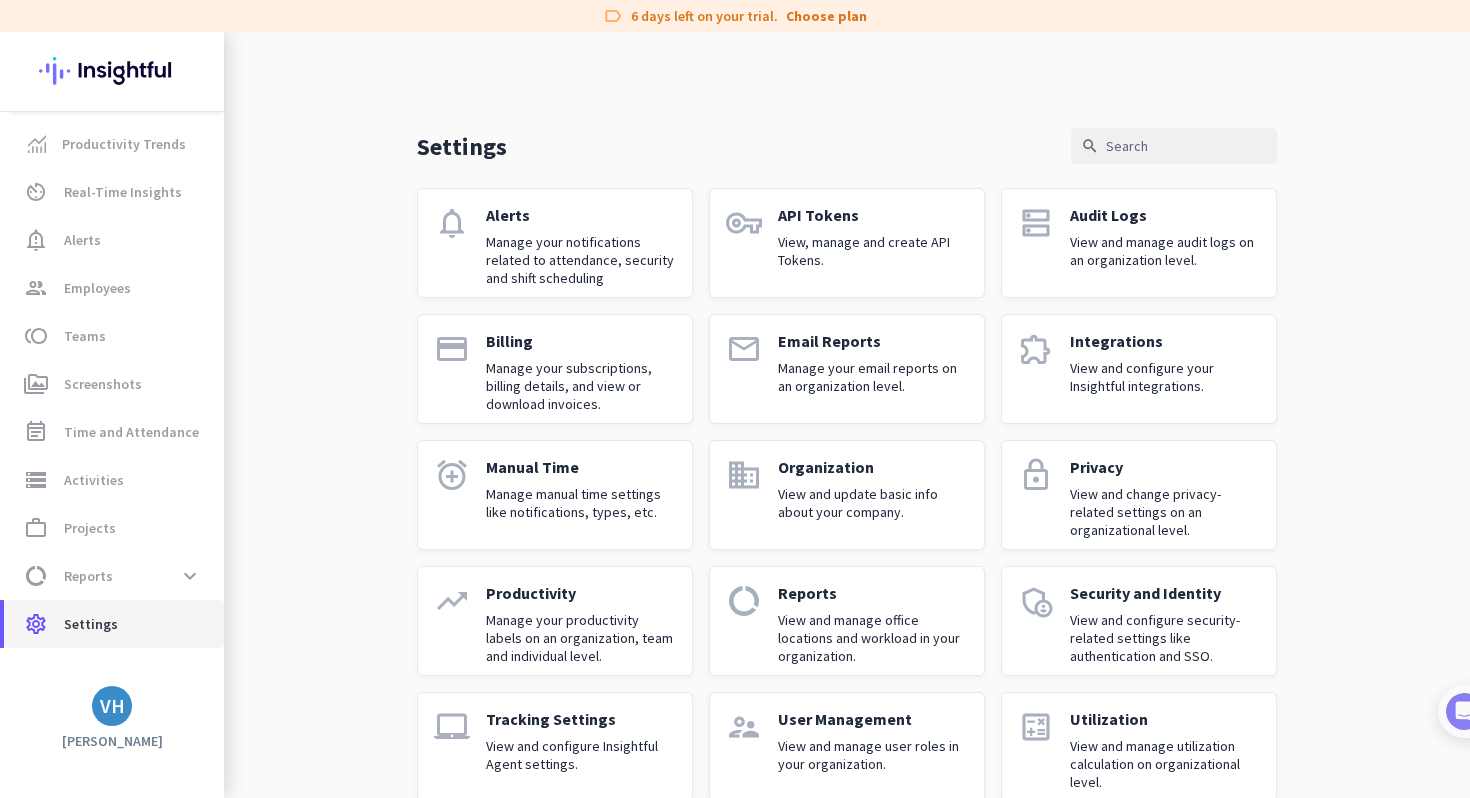 scroll, scrollTop: 0, scrollLeft: 0, axis: both 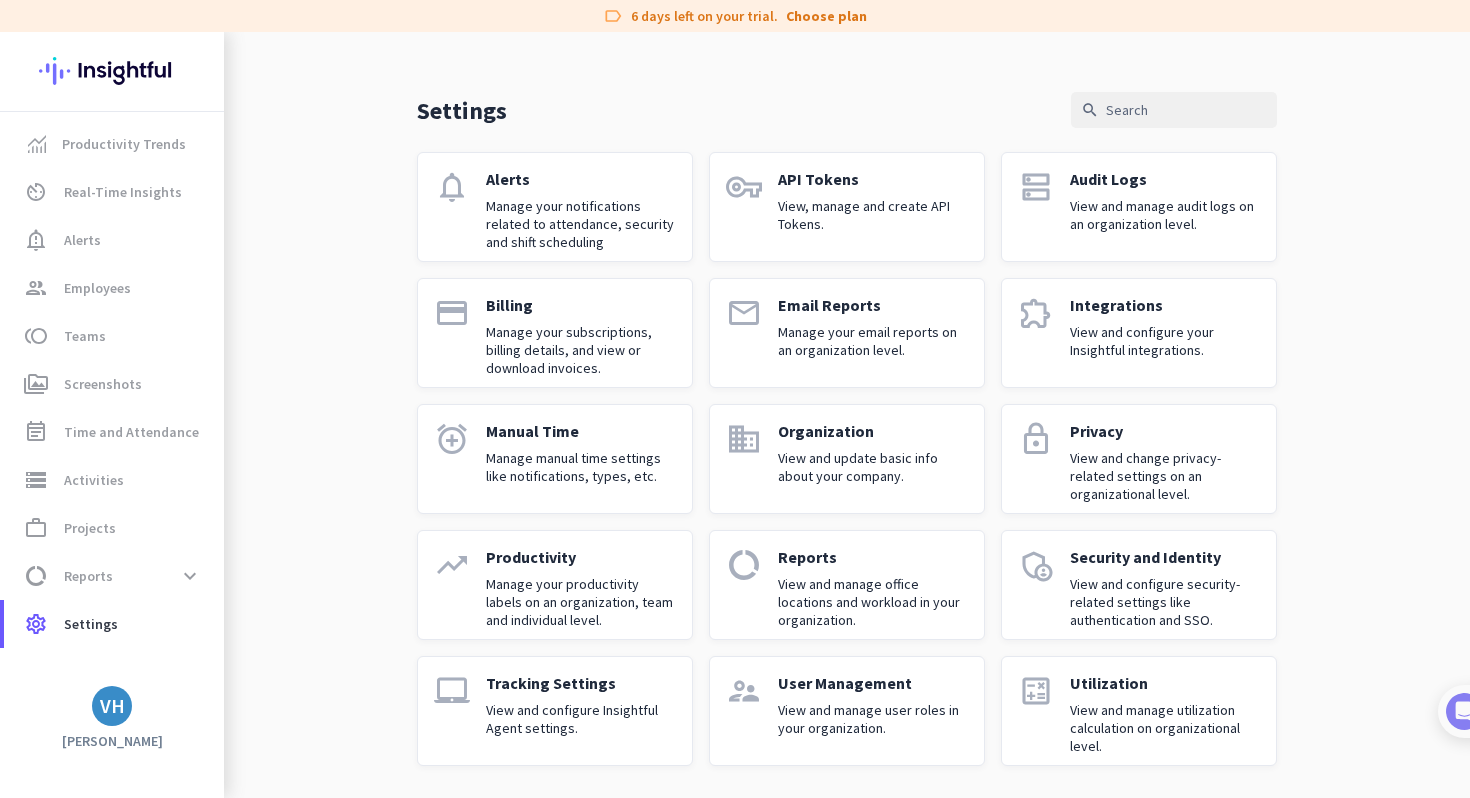 click on "Tracking Settings" 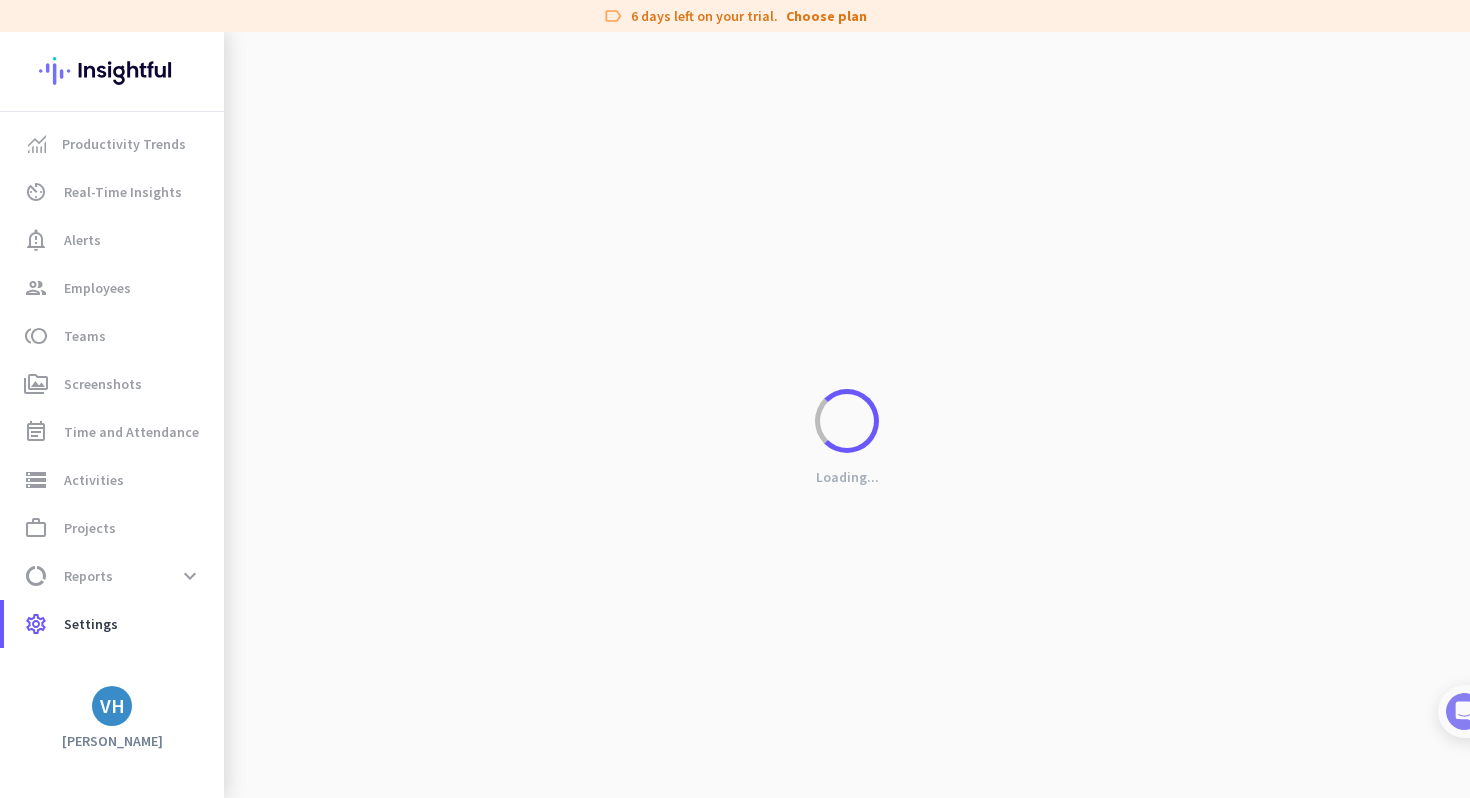 scroll, scrollTop: 0, scrollLeft: 0, axis: both 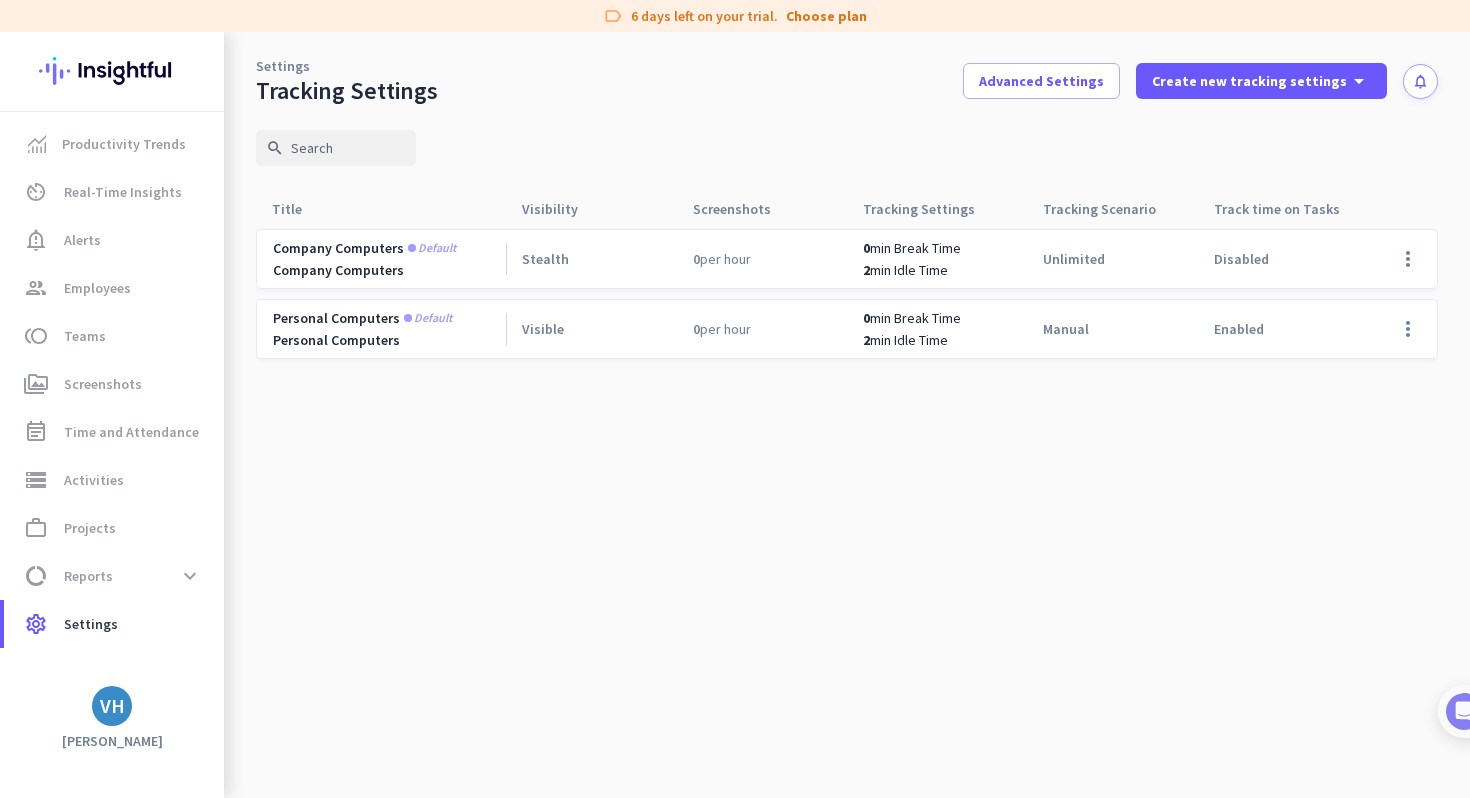 click on "Personal Computers" 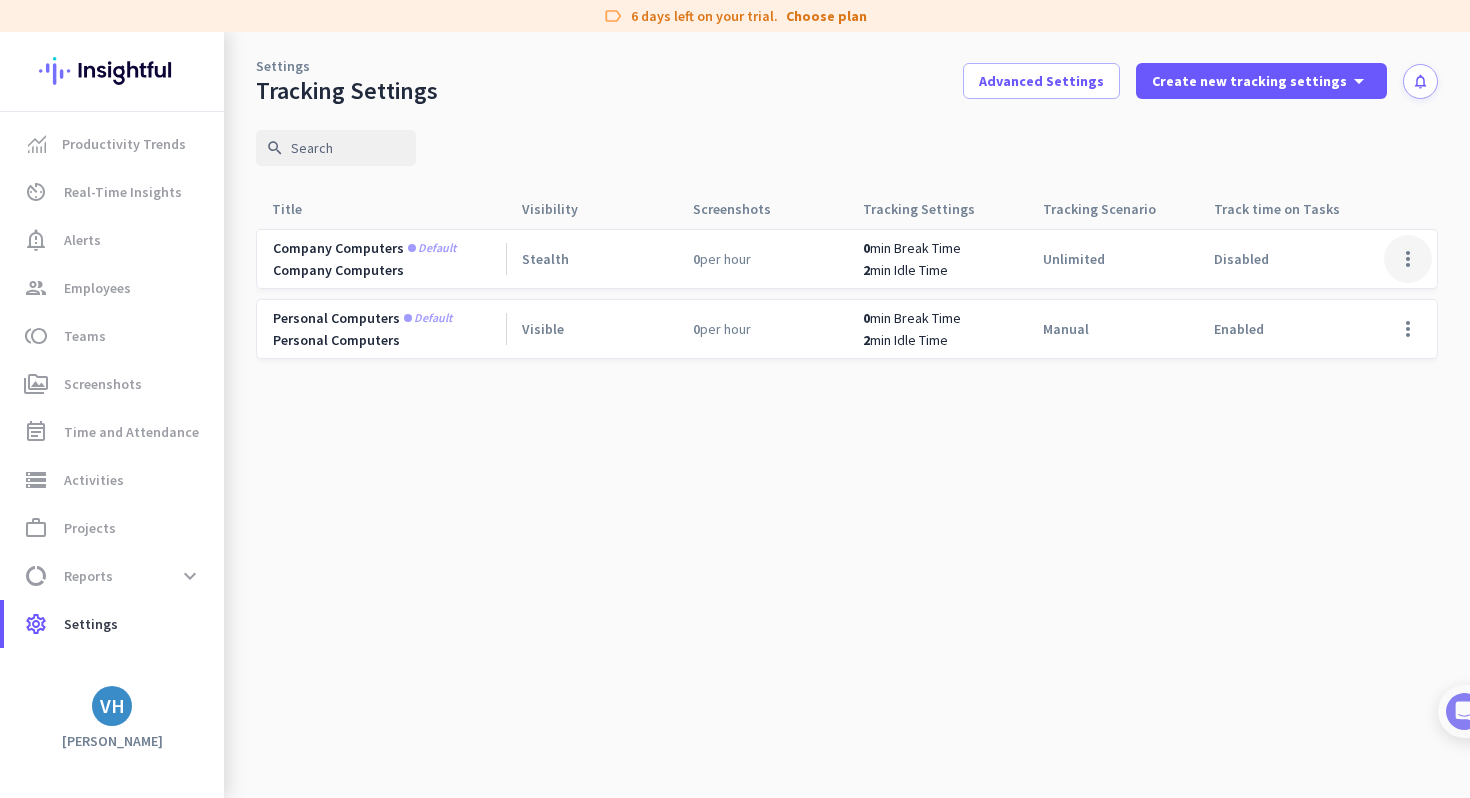 click 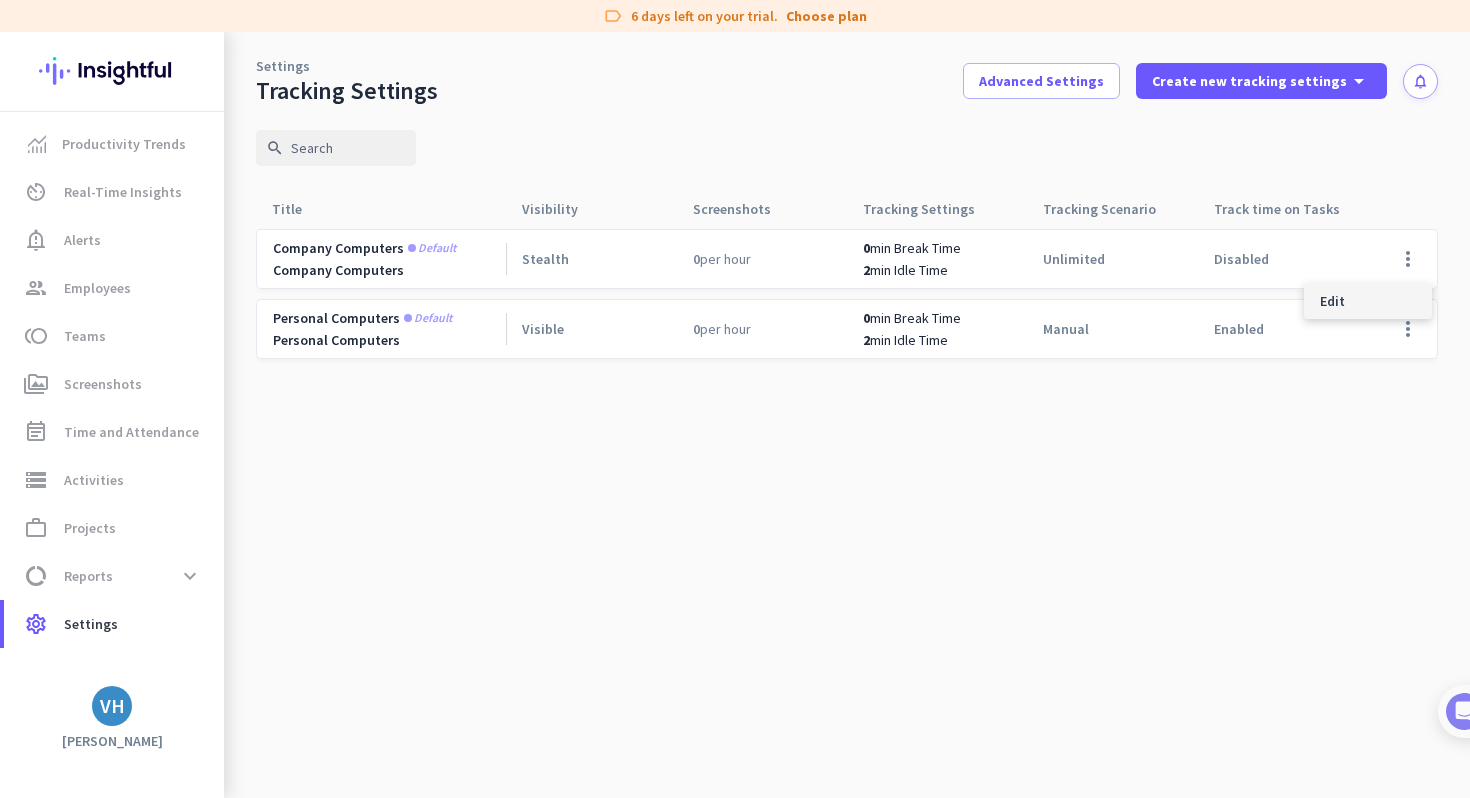 click on "Edit" at bounding box center (1368, 301) 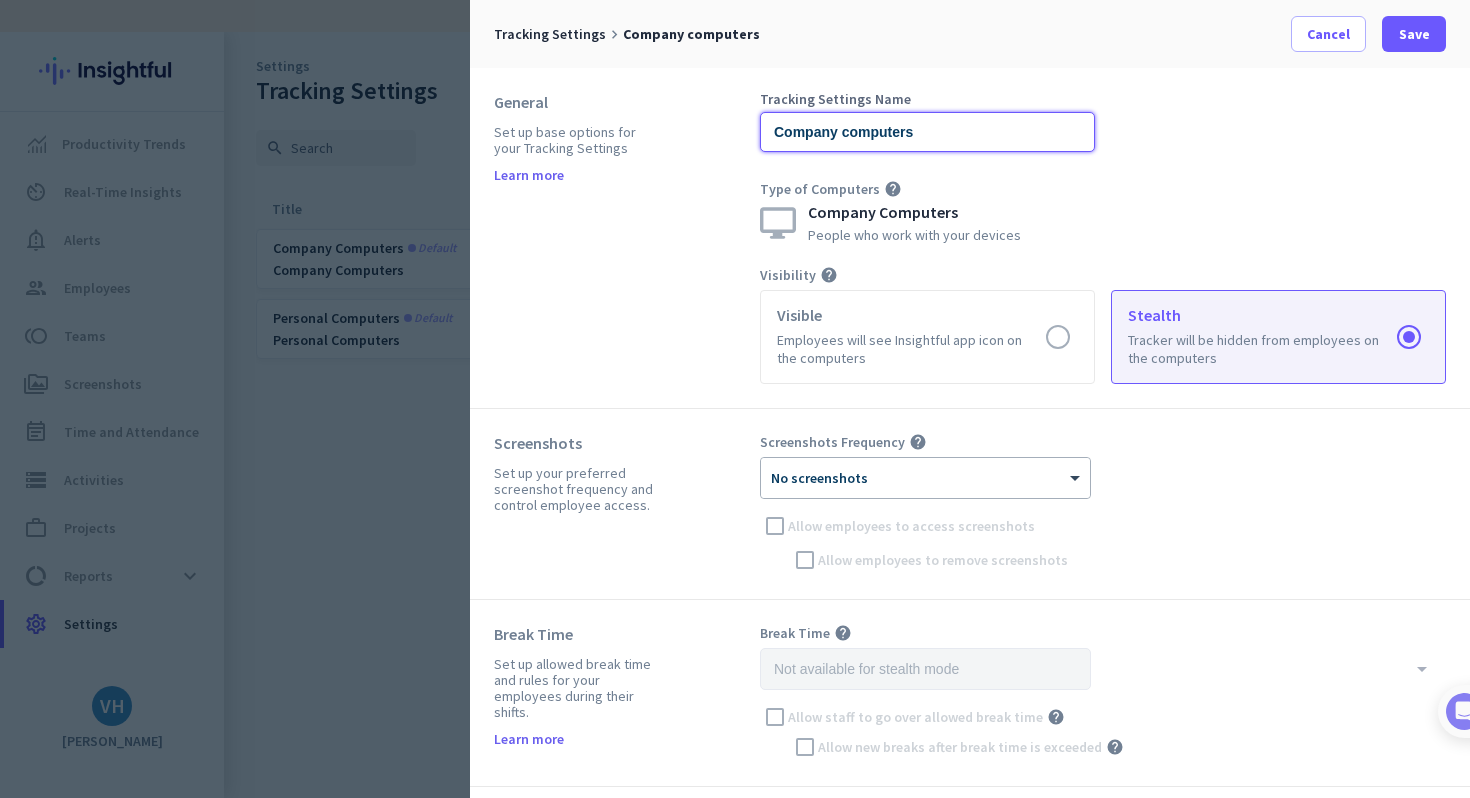 click on "Company computers" at bounding box center [927, 132] 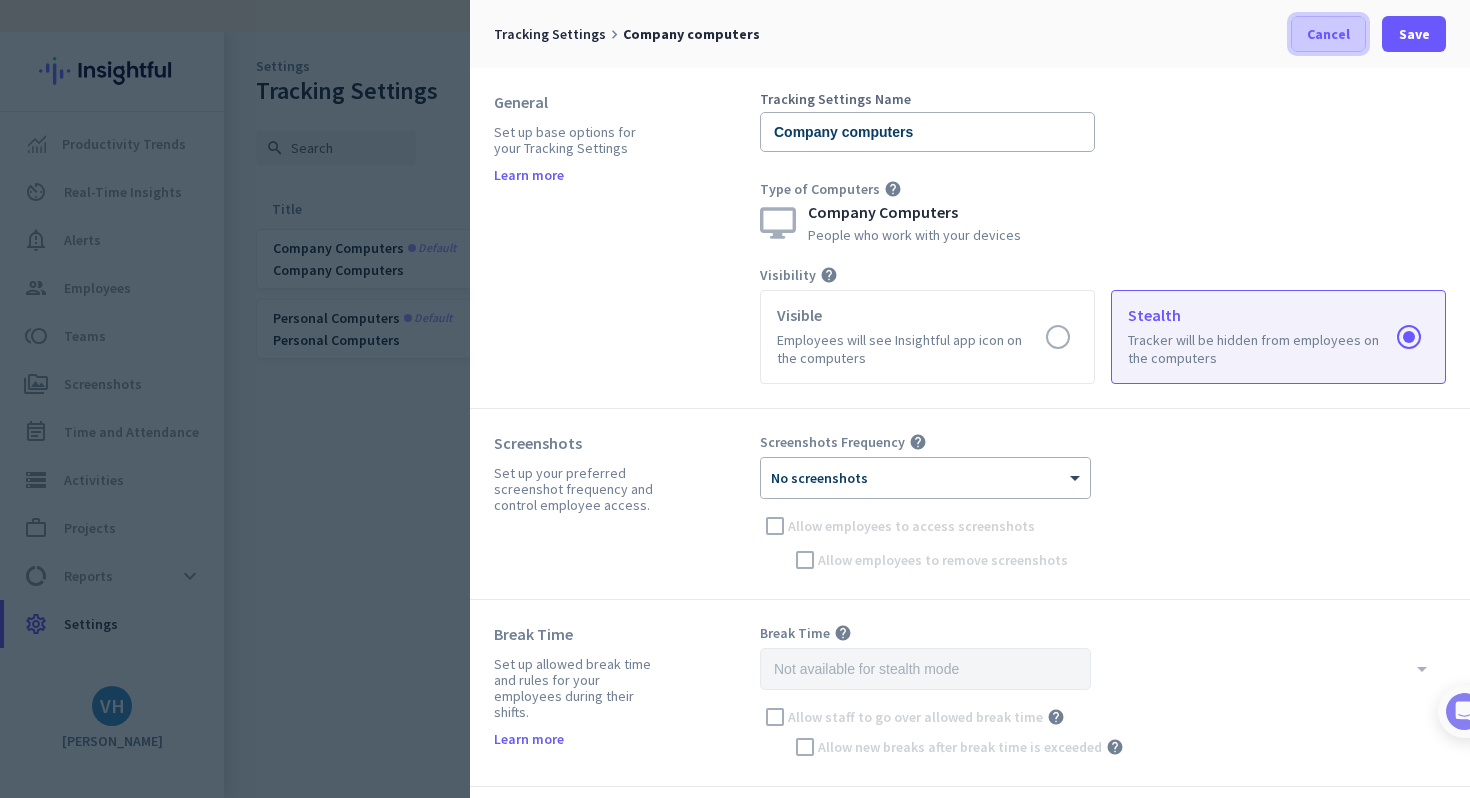 click on "Cancel" at bounding box center [1328, 34] 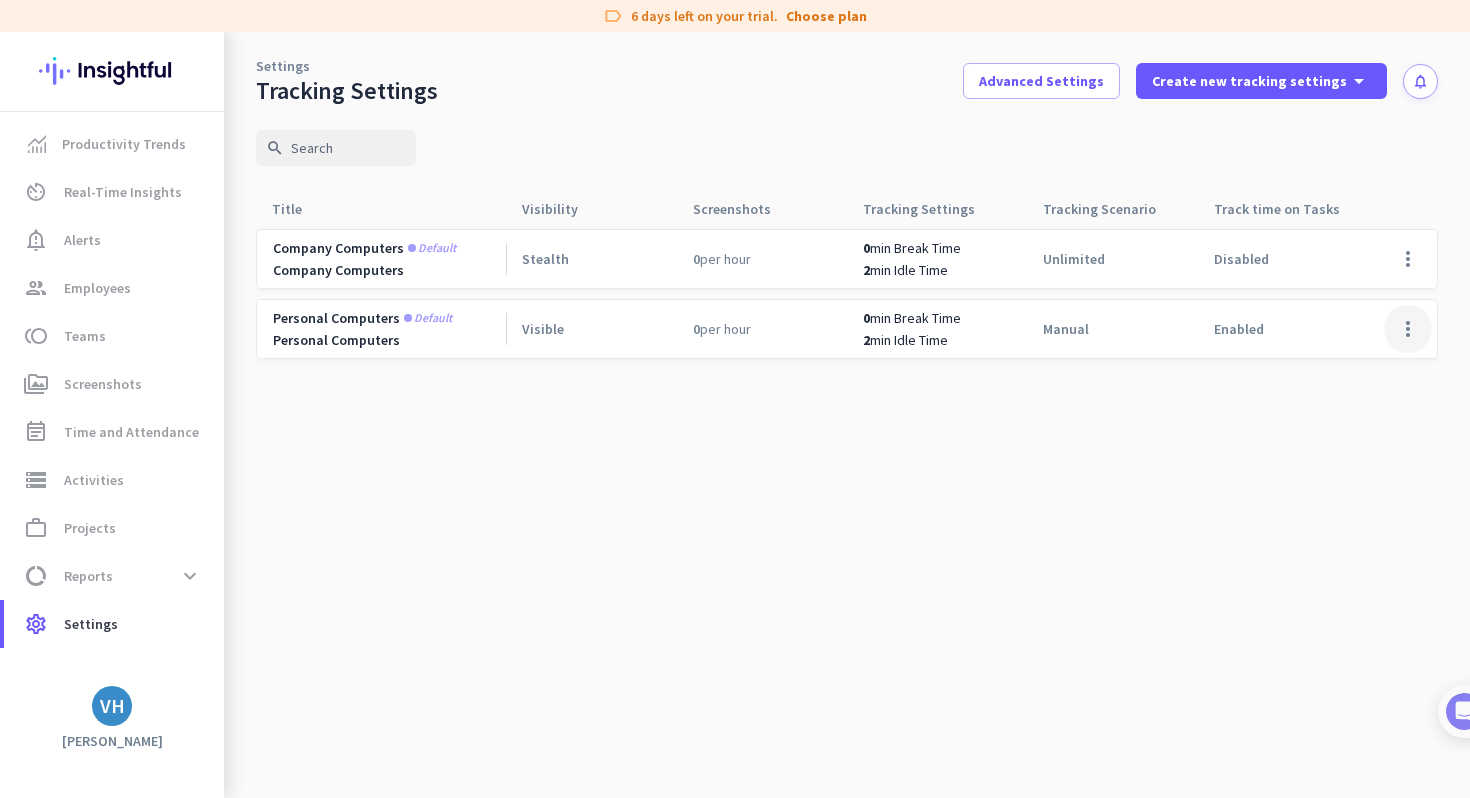 click 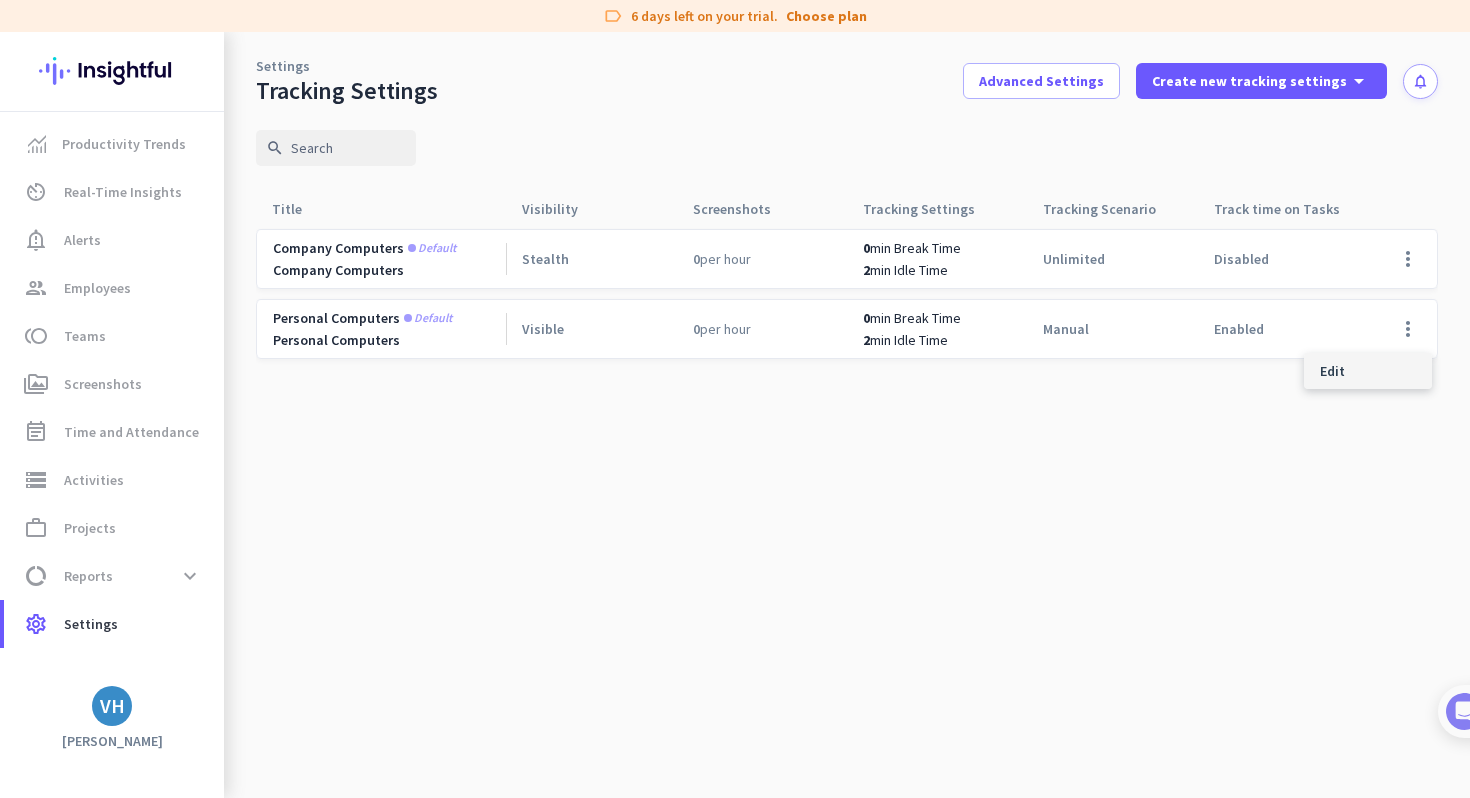 click on "Edit" at bounding box center [1368, 371] 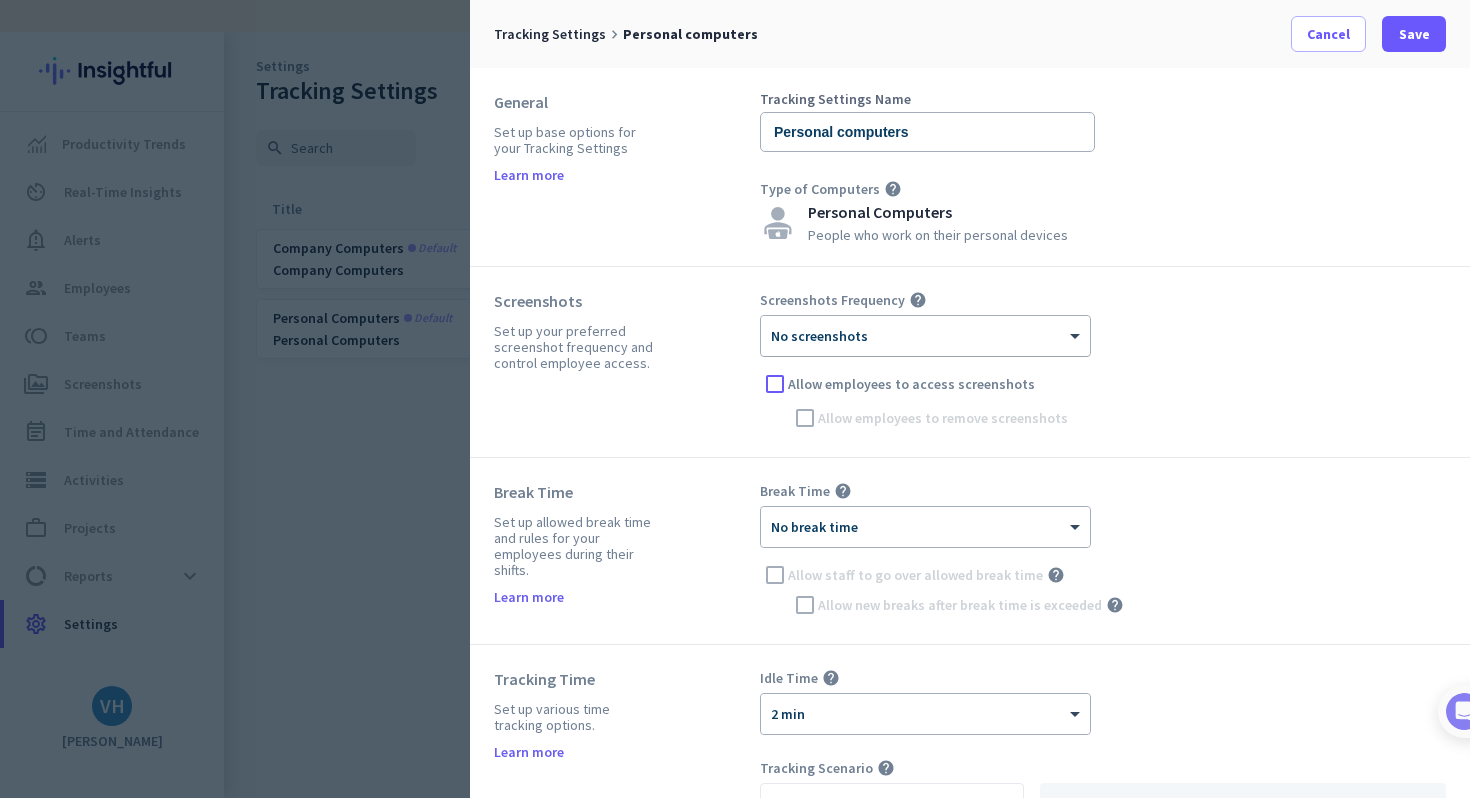 click at bounding box center (925, 329) 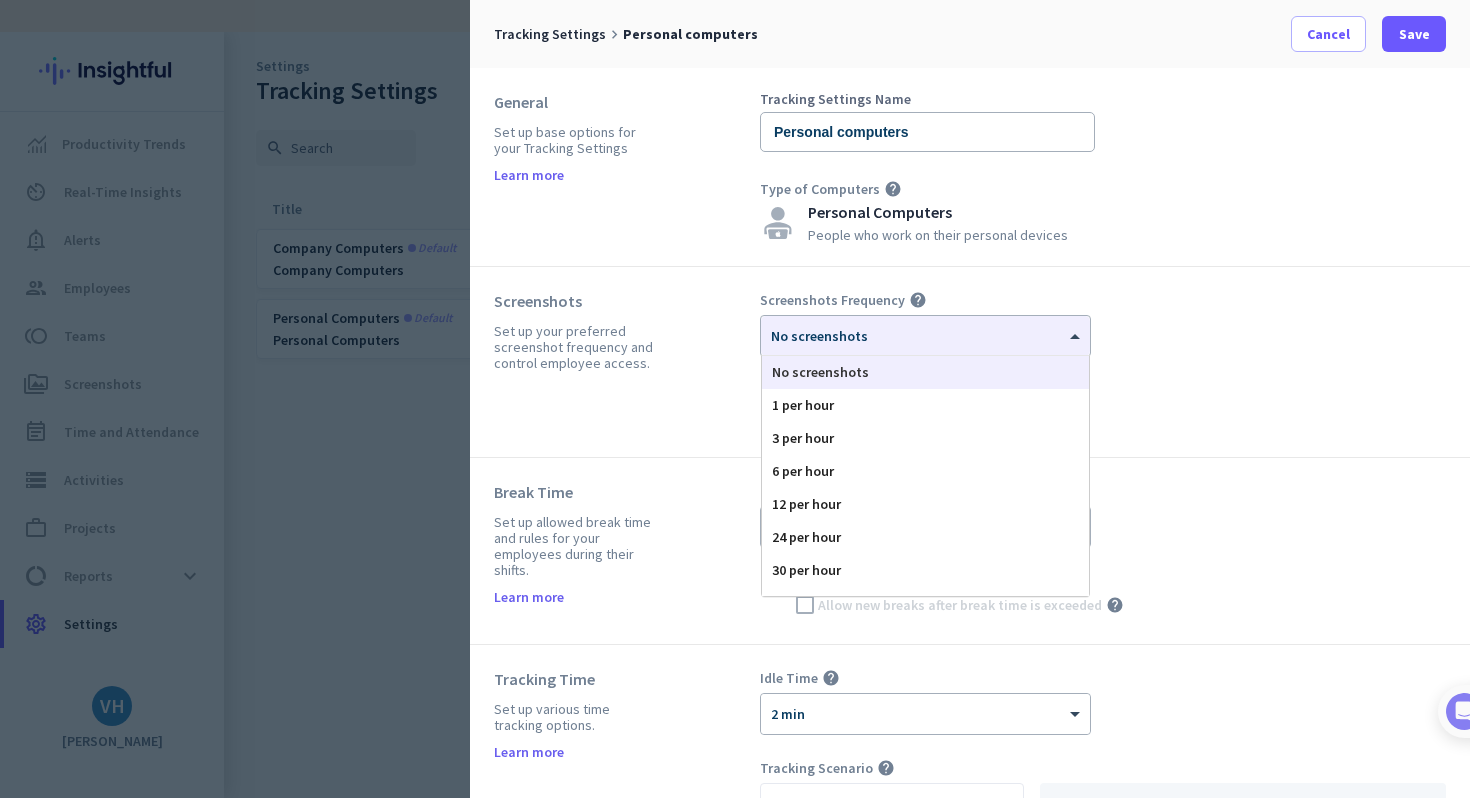 click on "Personal Computers" at bounding box center (938, 212) 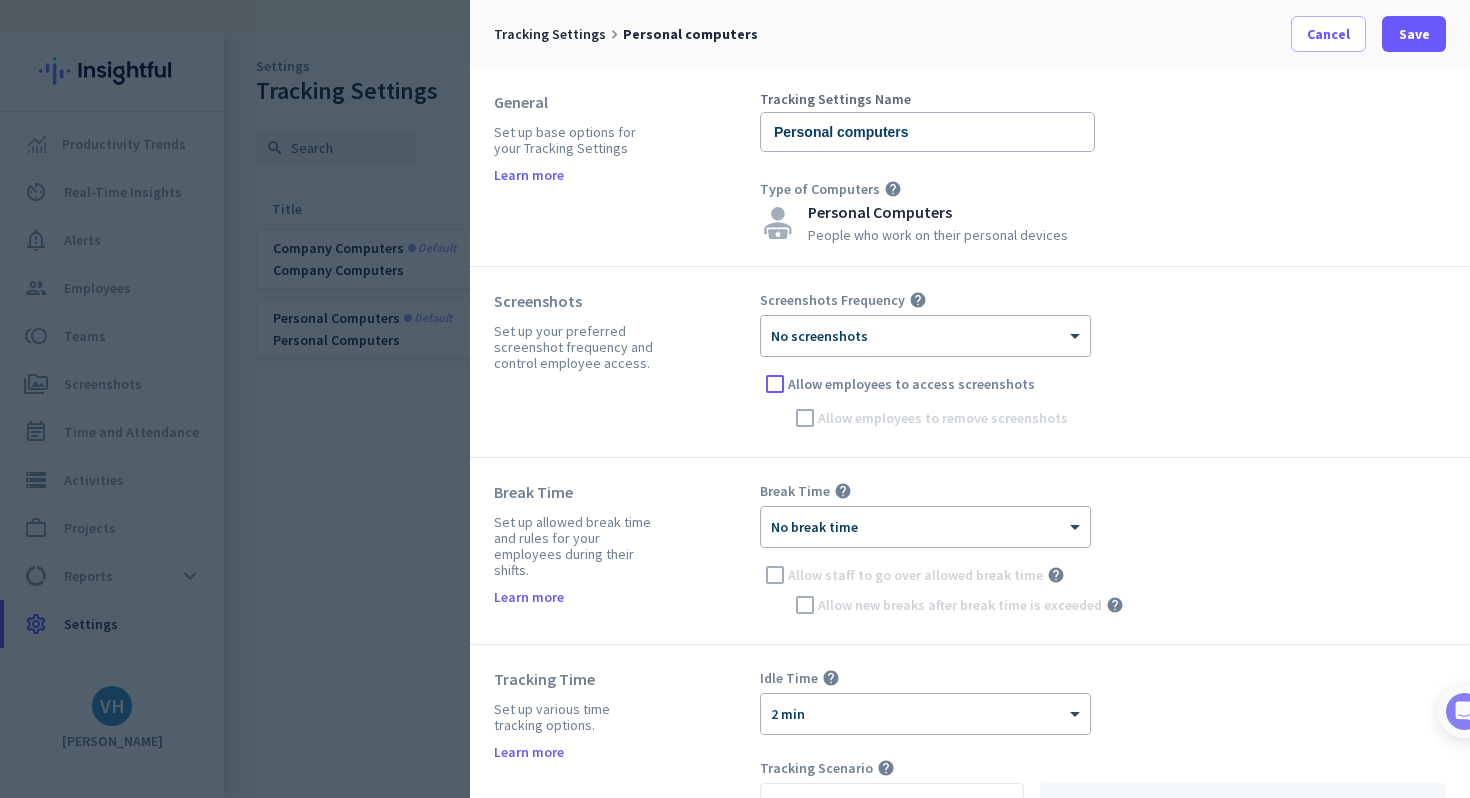 click on "Personal Computers" at bounding box center (938, 212) 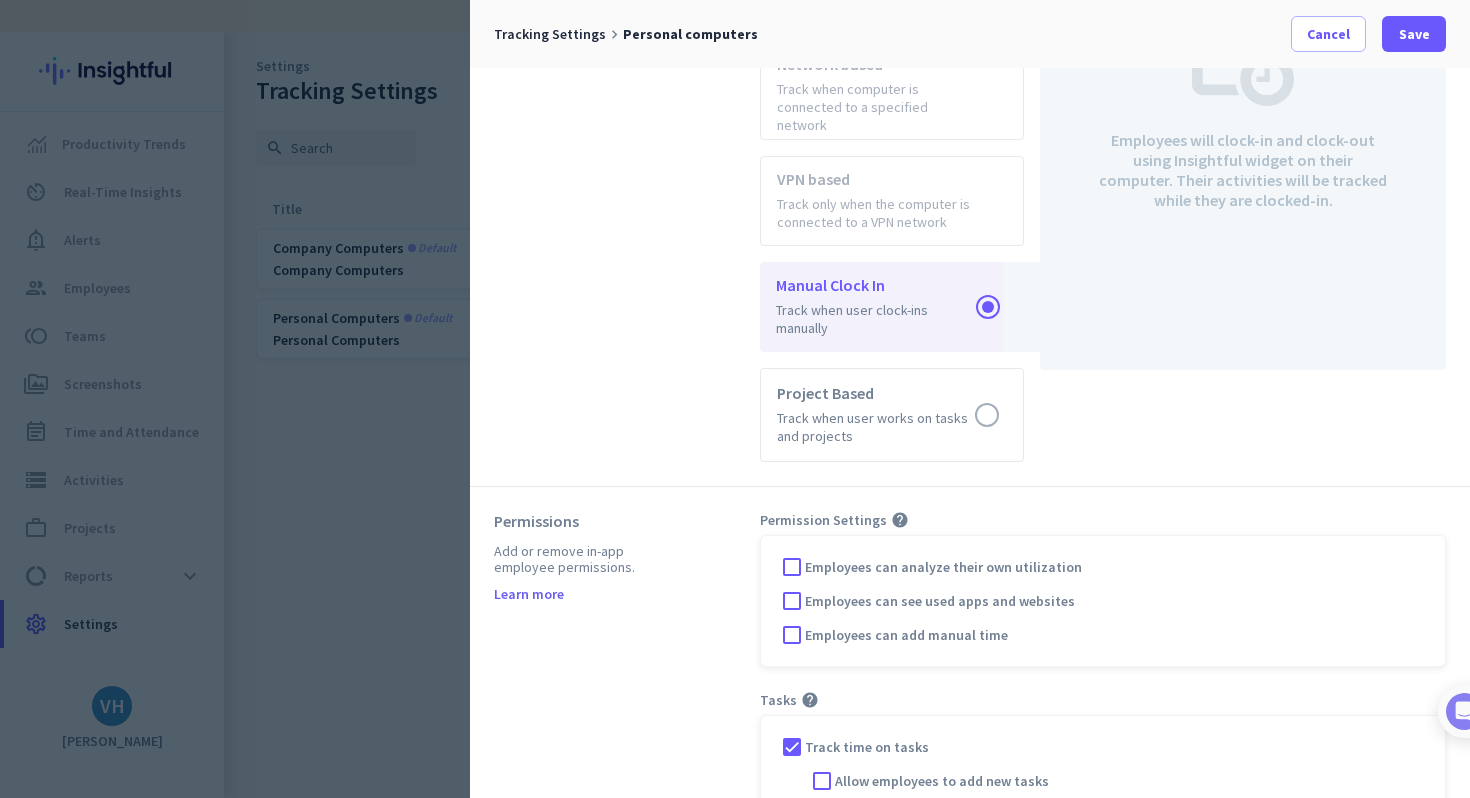 scroll, scrollTop: 966, scrollLeft: 0, axis: vertical 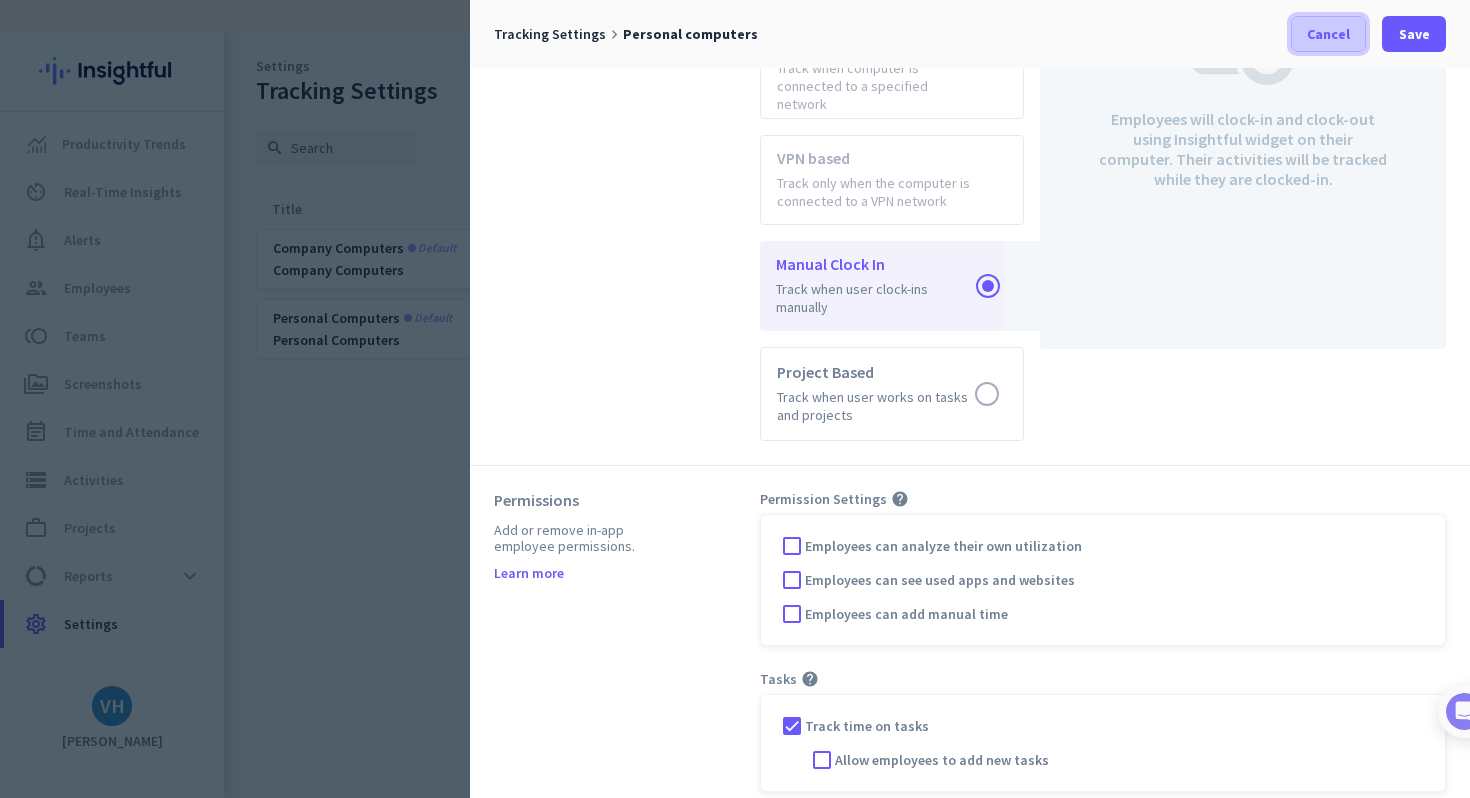 click on "Cancel" at bounding box center (1328, 34) 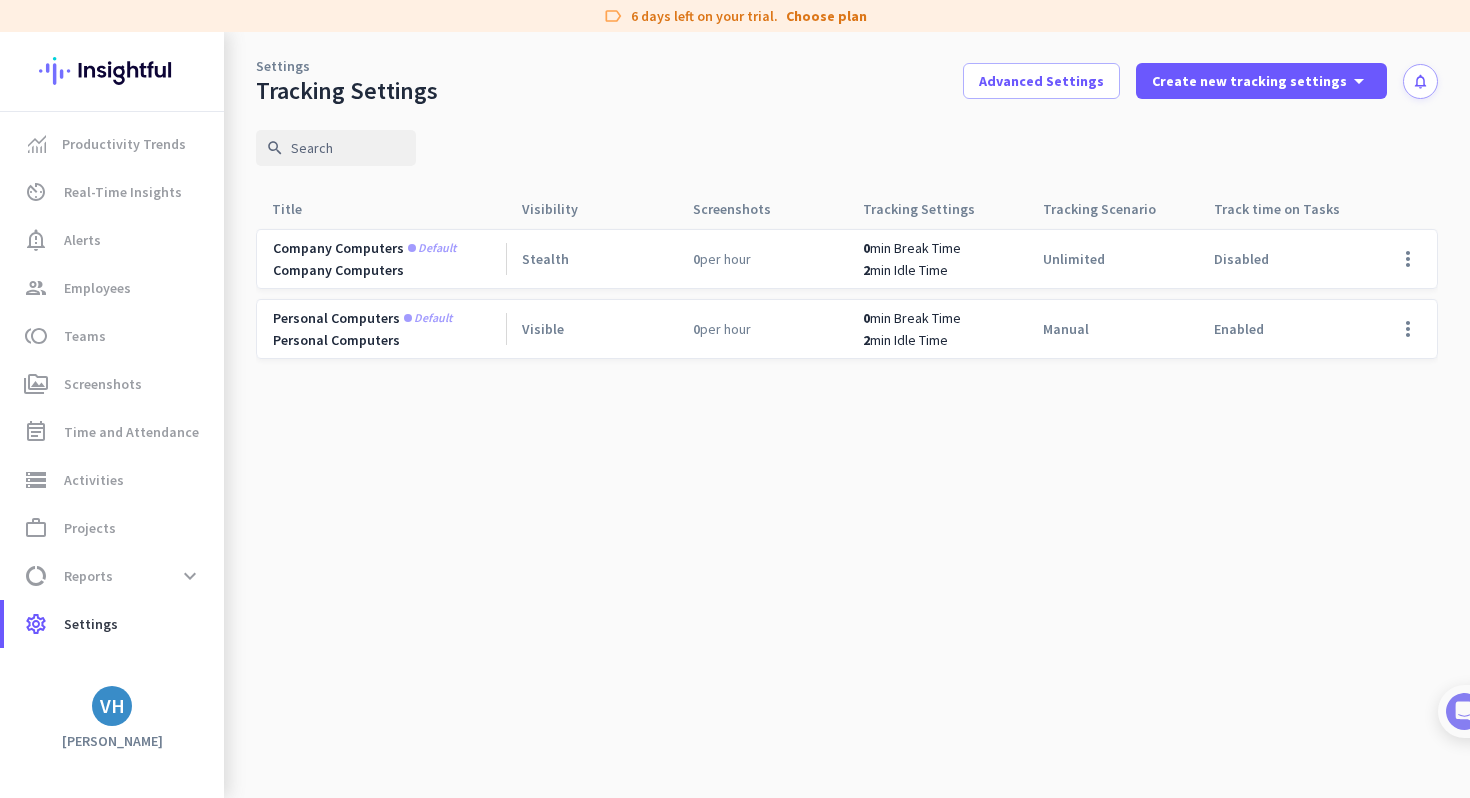 click on "Default" 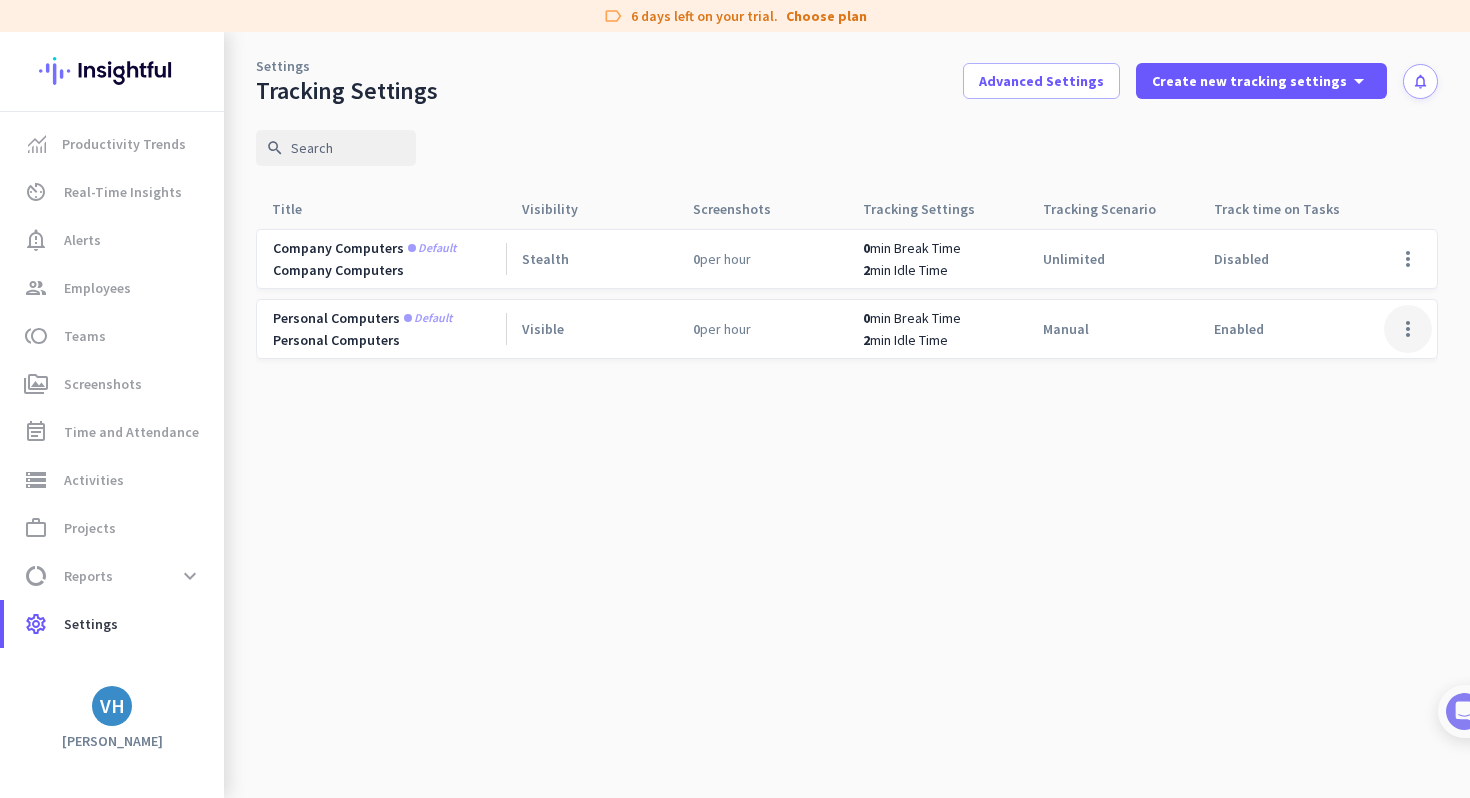 click 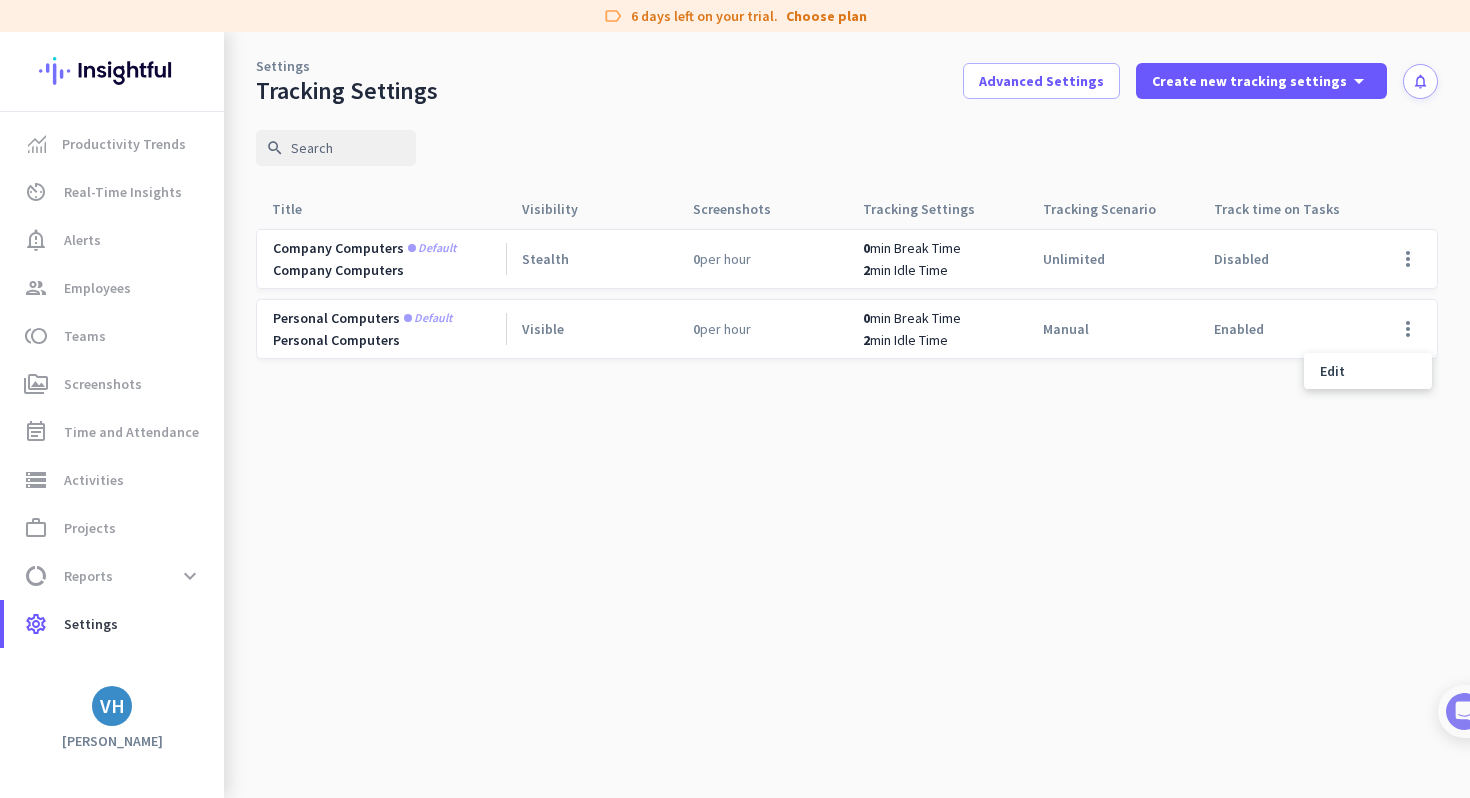 click at bounding box center (735, 399) 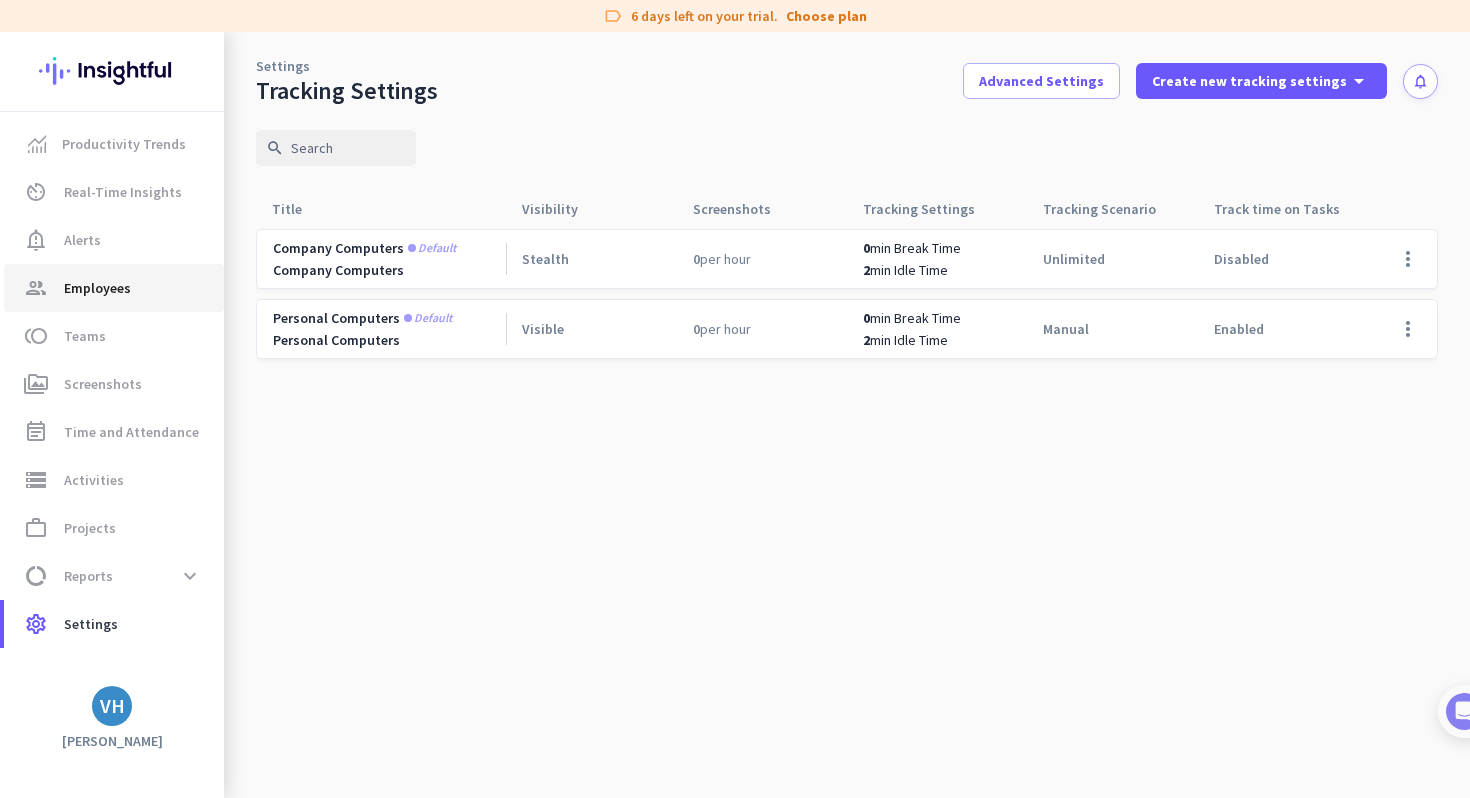 click on "group  Employees" 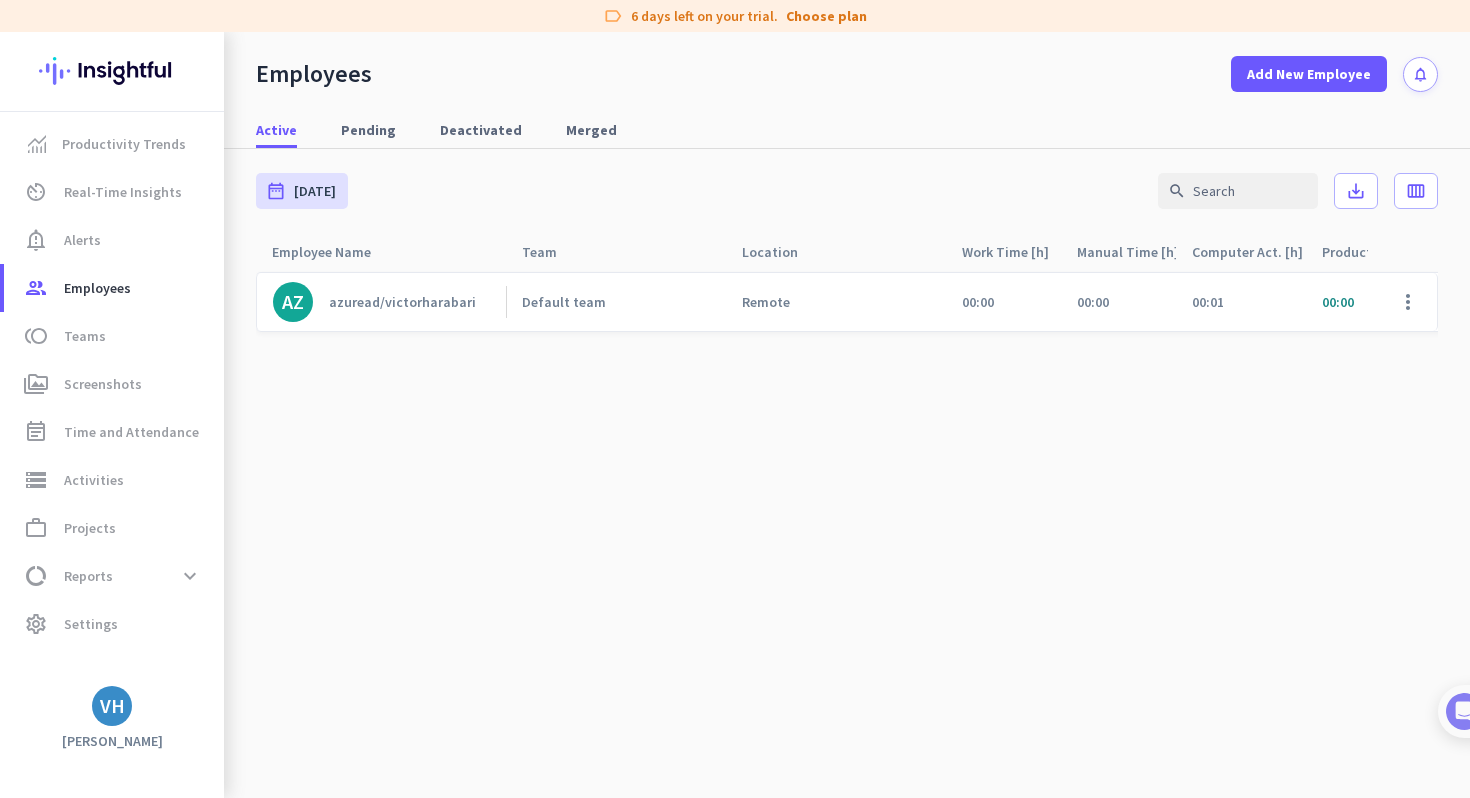 click on "azuread/victorharabari" 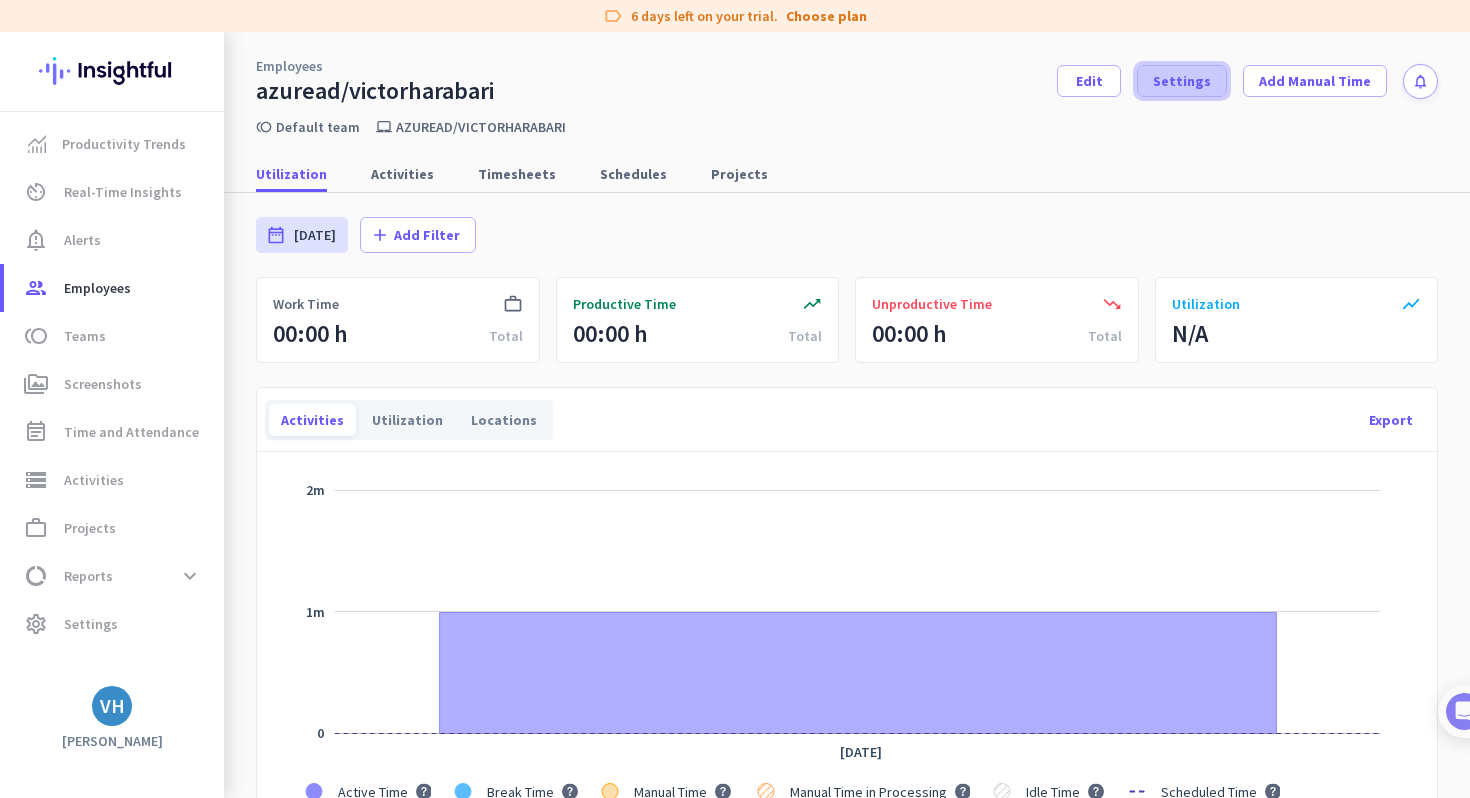 click on "Settings" at bounding box center [1182, 81] 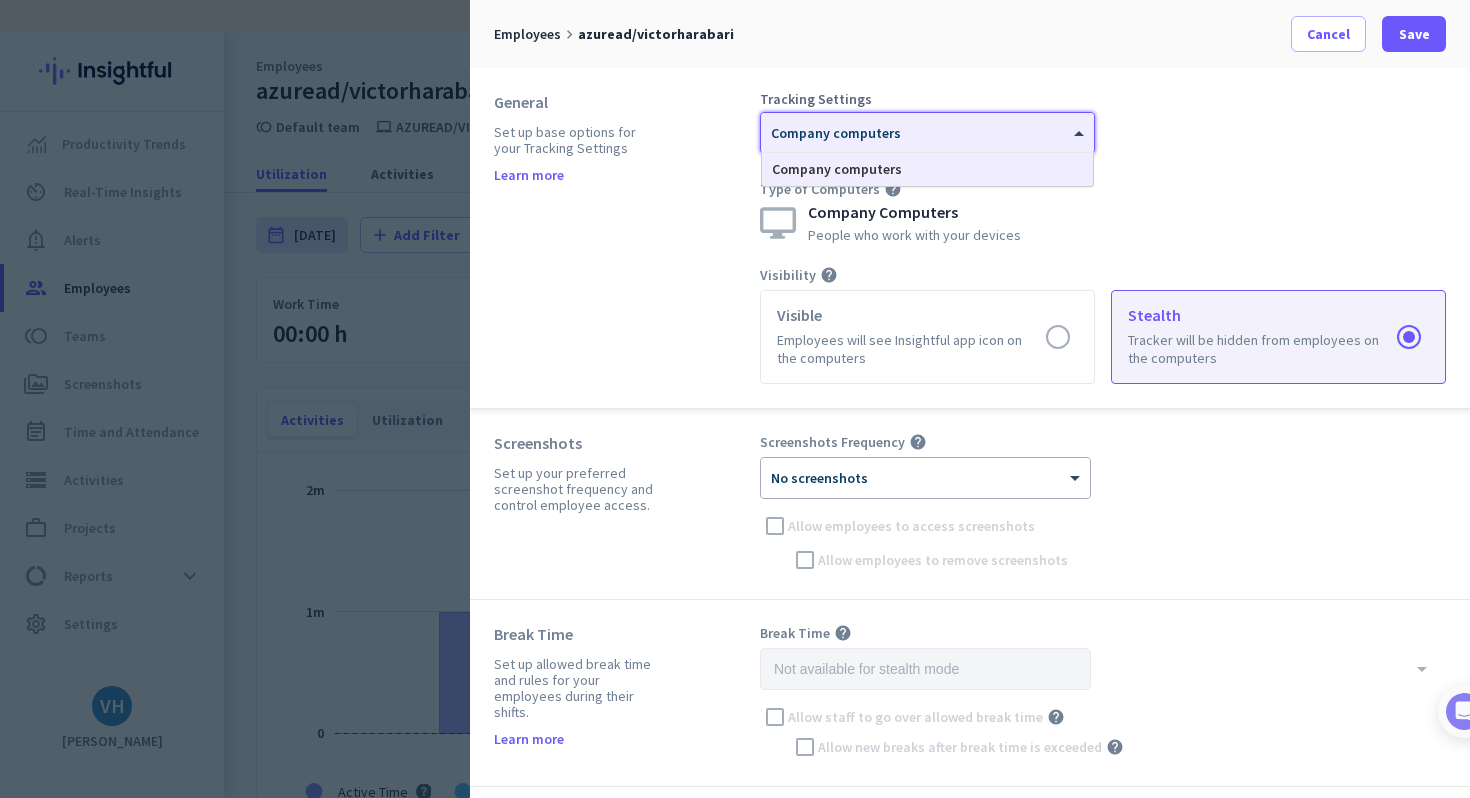 click at bounding box center [927, 126] 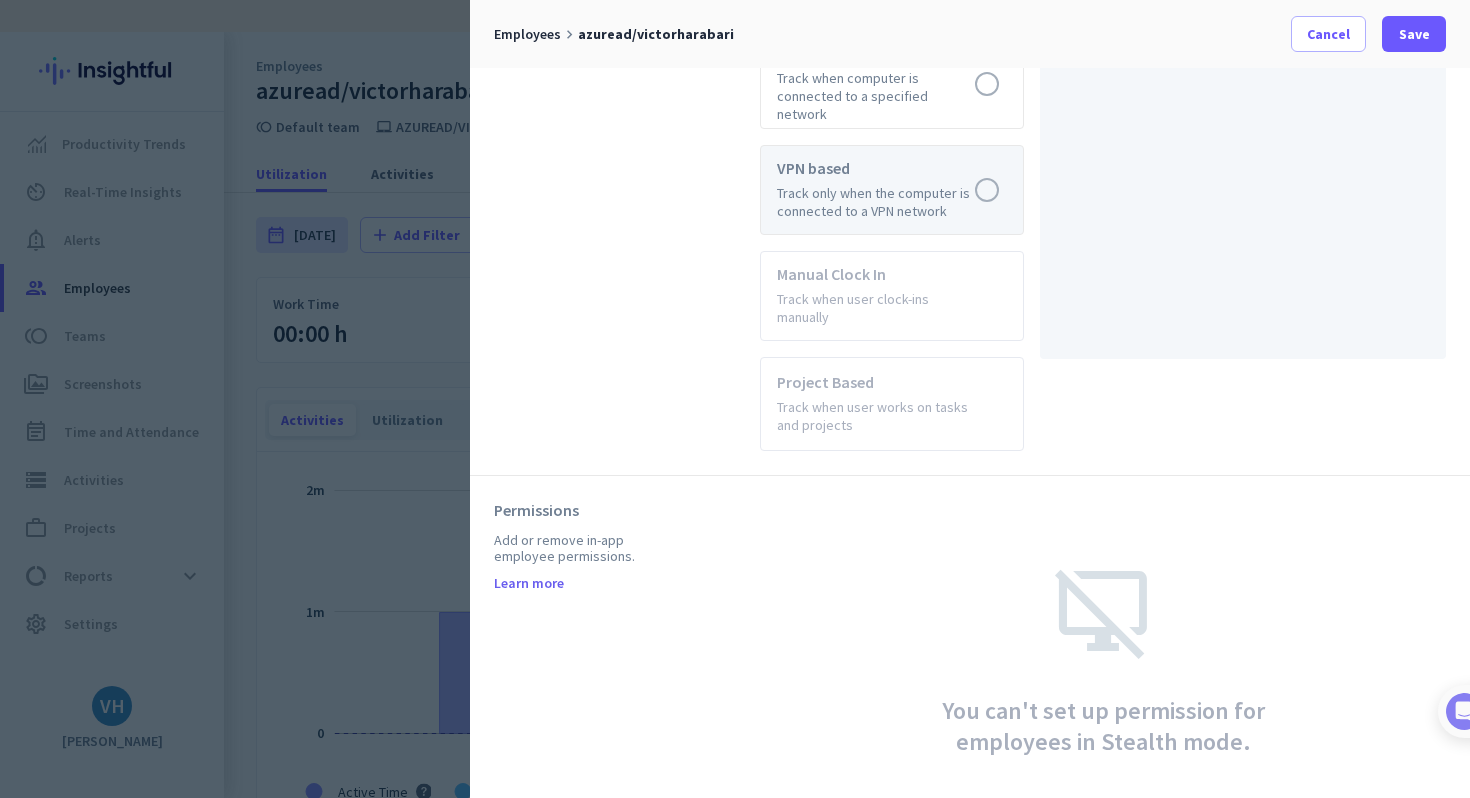 scroll, scrollTop: 1126, scrollLeft: 0, axis: vertical 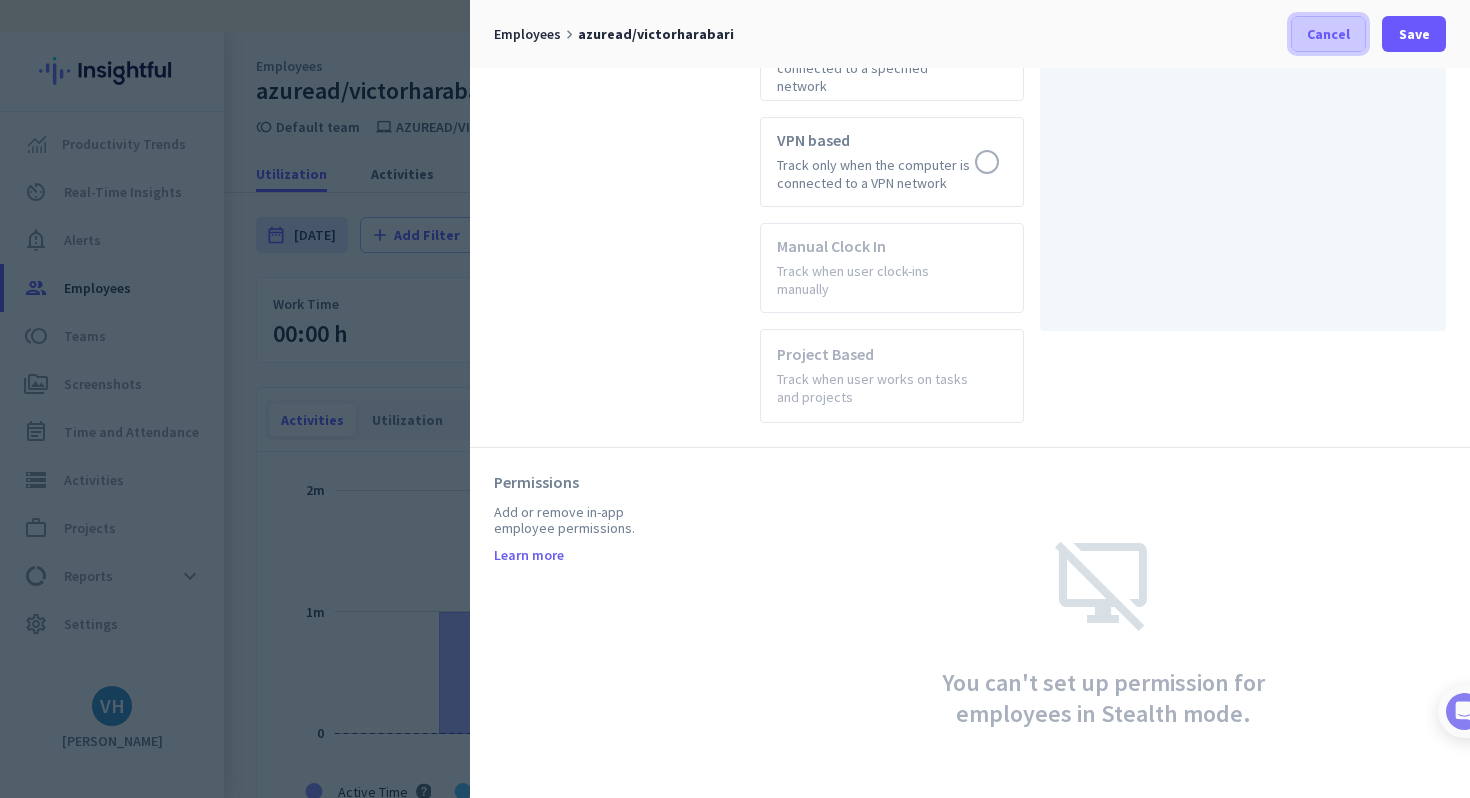 click on "Cancel" at bounding box center (1328, 34) 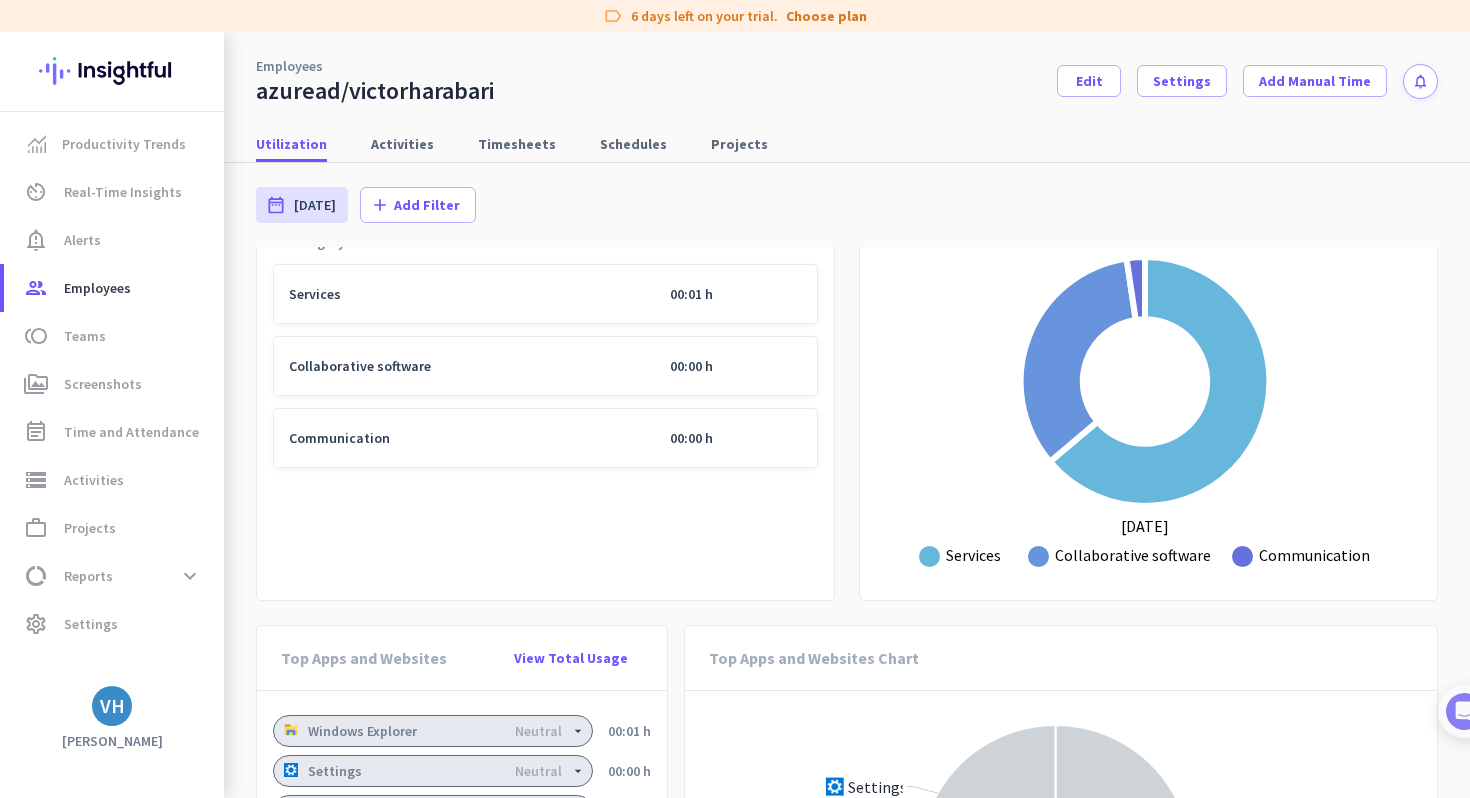 scroll, scrollTop: 1115, scrollLeft: 0, axis: vertical 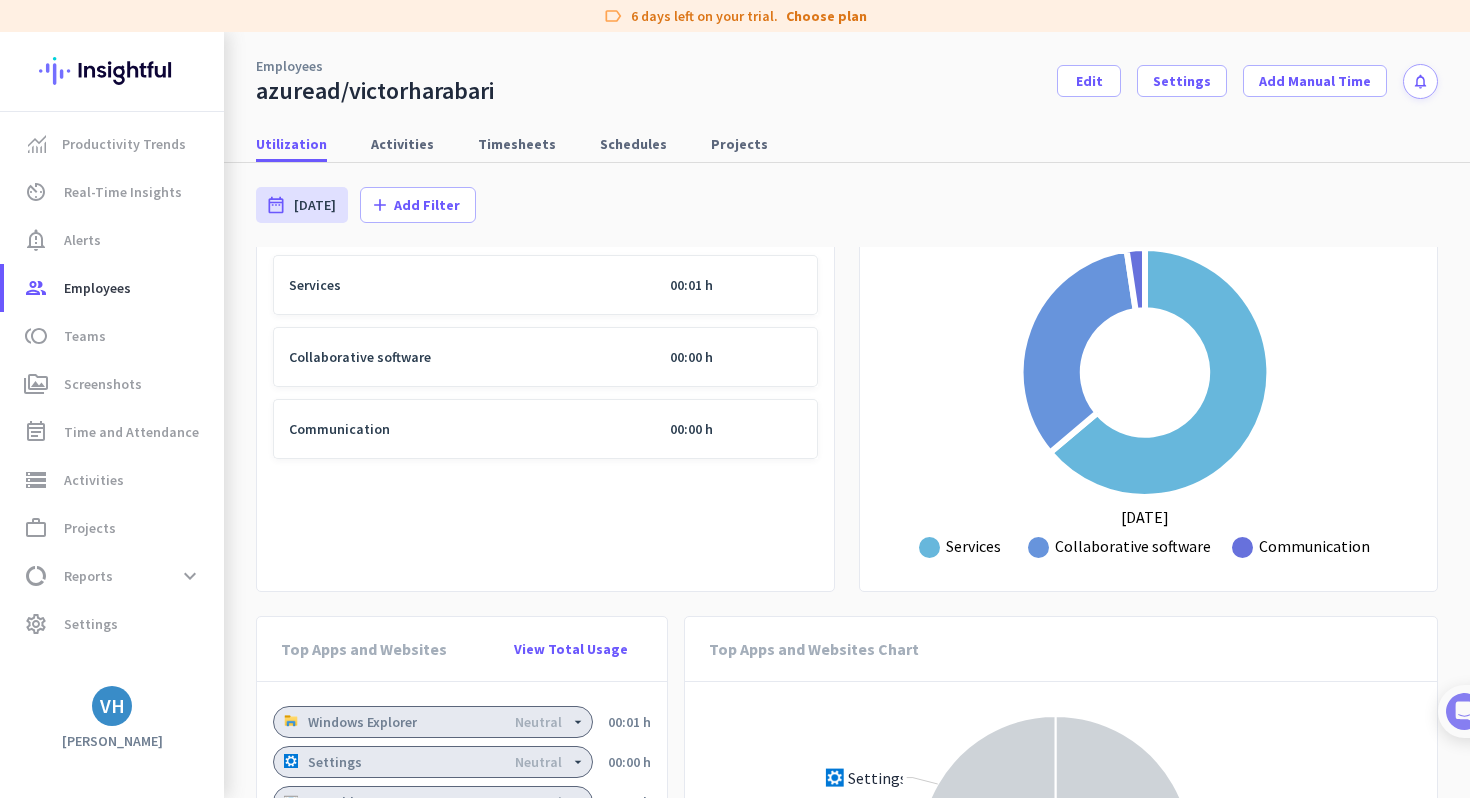 click on "00:01 h" 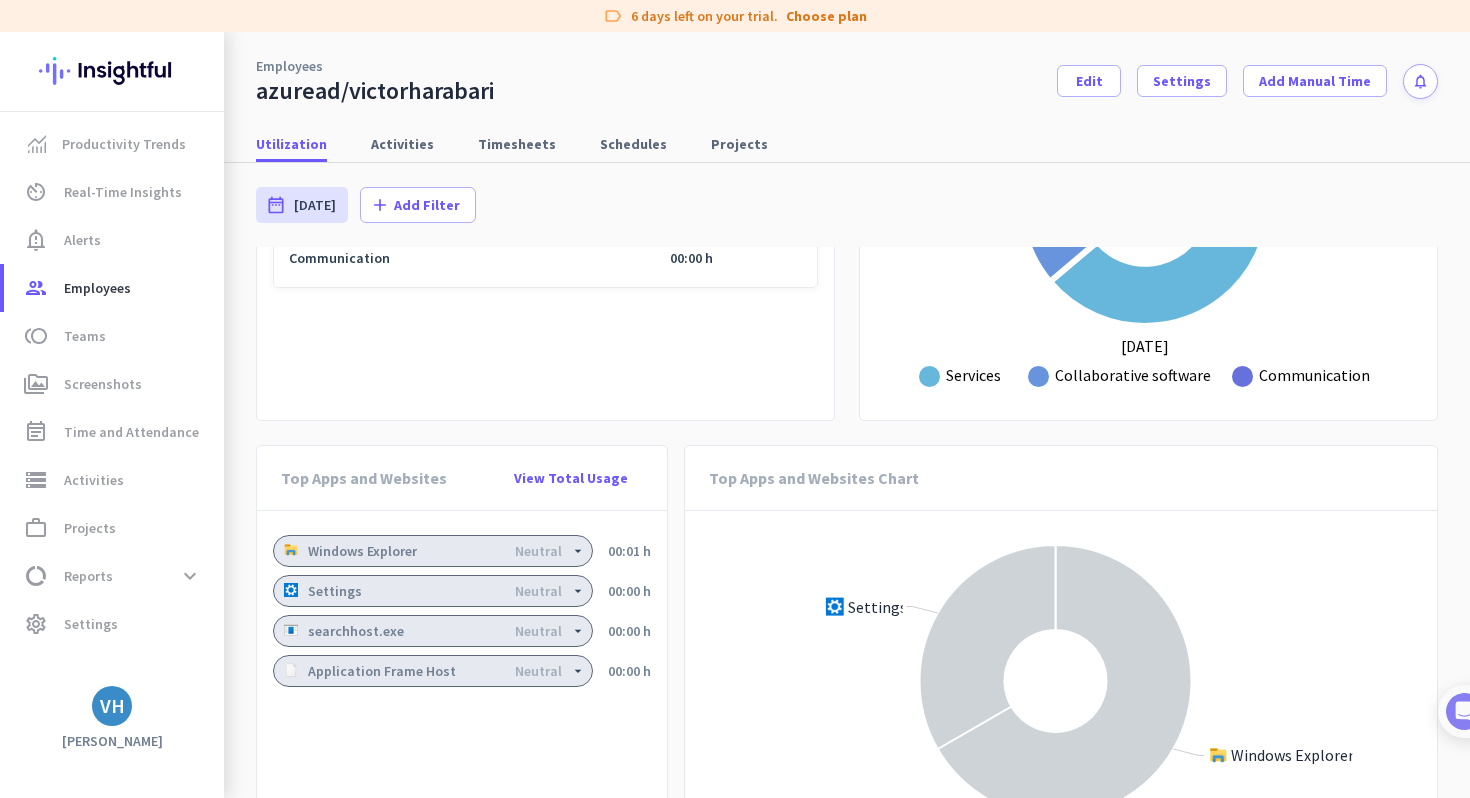 scroll, scrollTop: 1282, scrollLeft: 0, axis: vertical 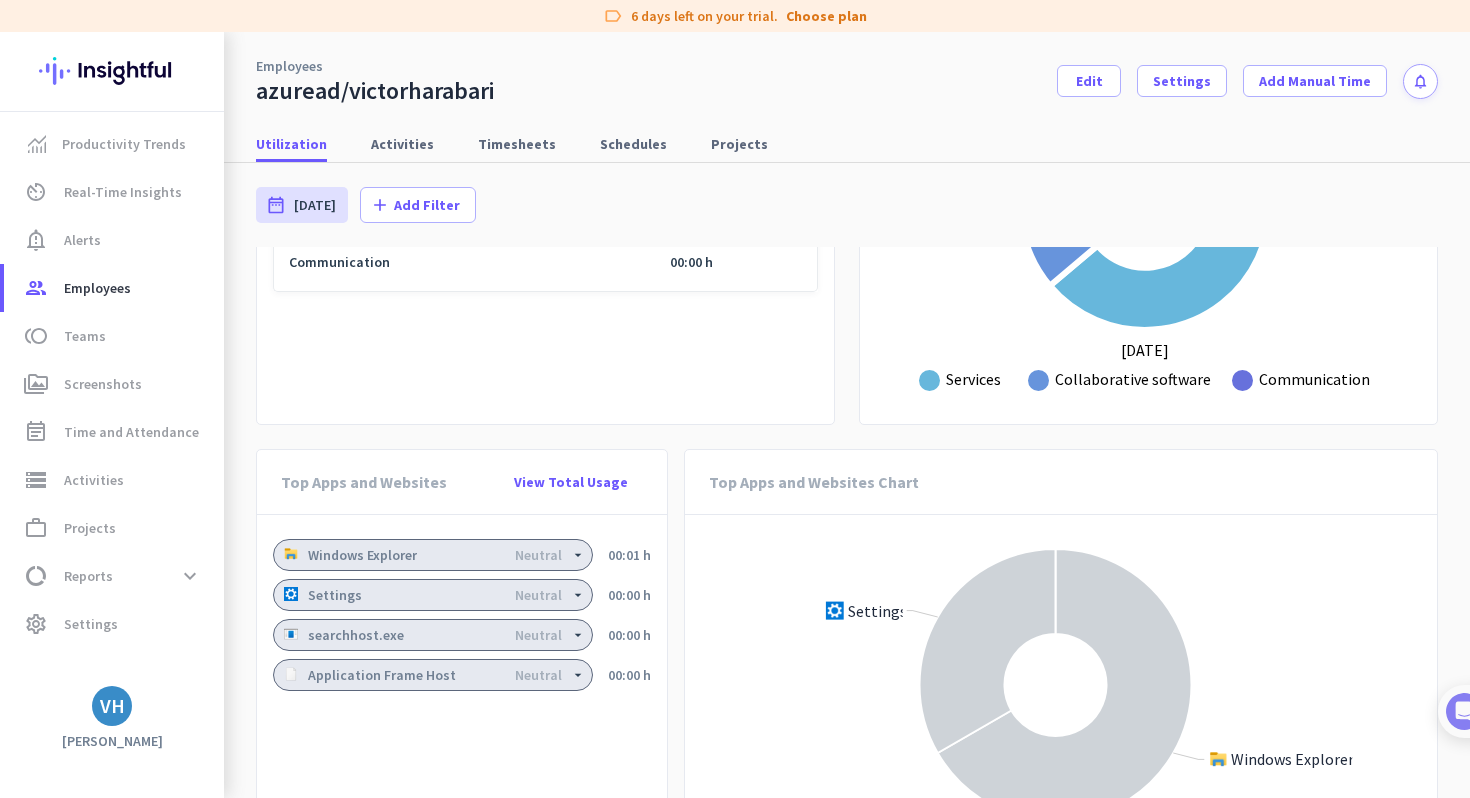 click on "Utilization   Activities   Timesheets   Schedules   Projects" at bounding box center [847, 134] 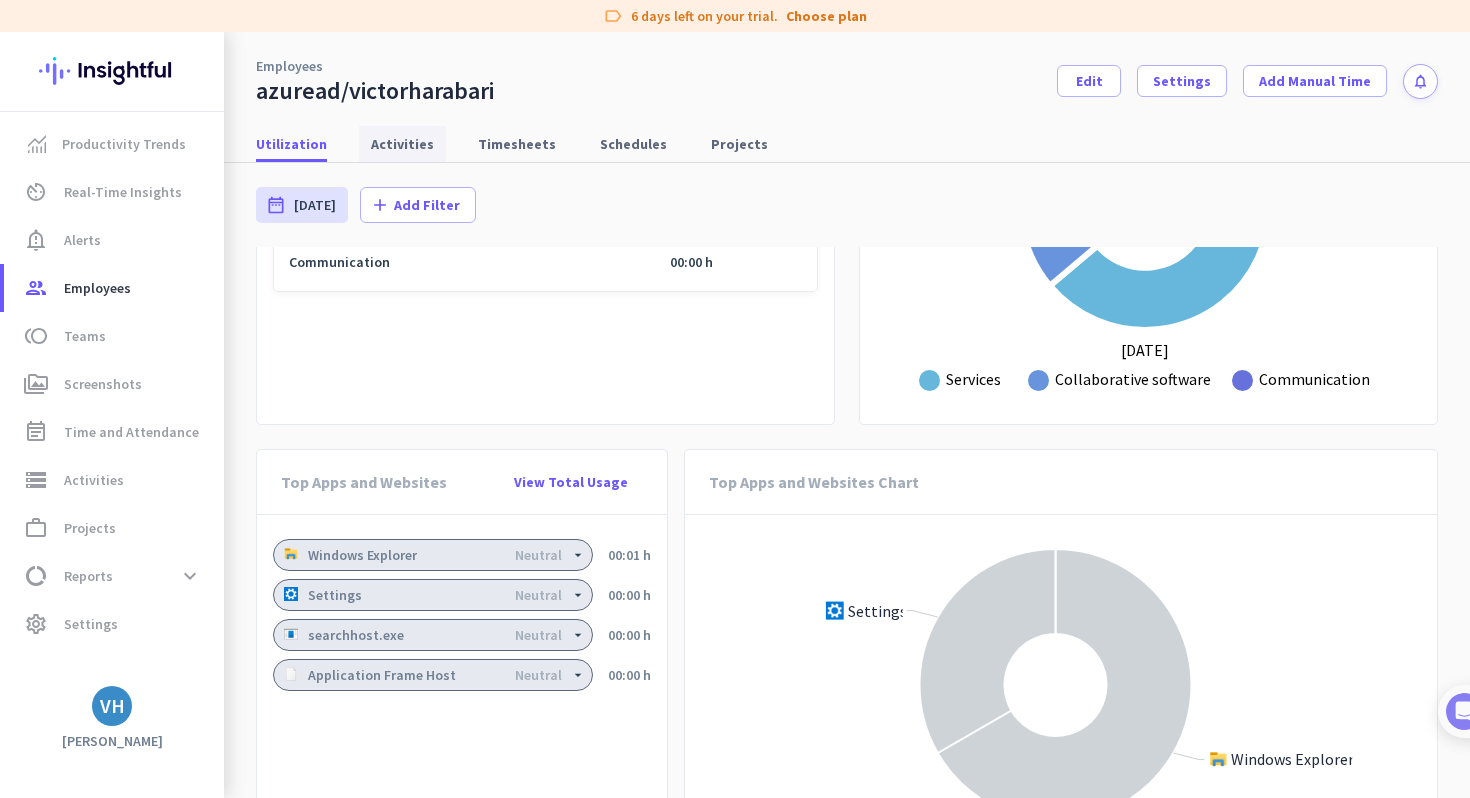 click on "Activities" at bounding box center (402, 144) 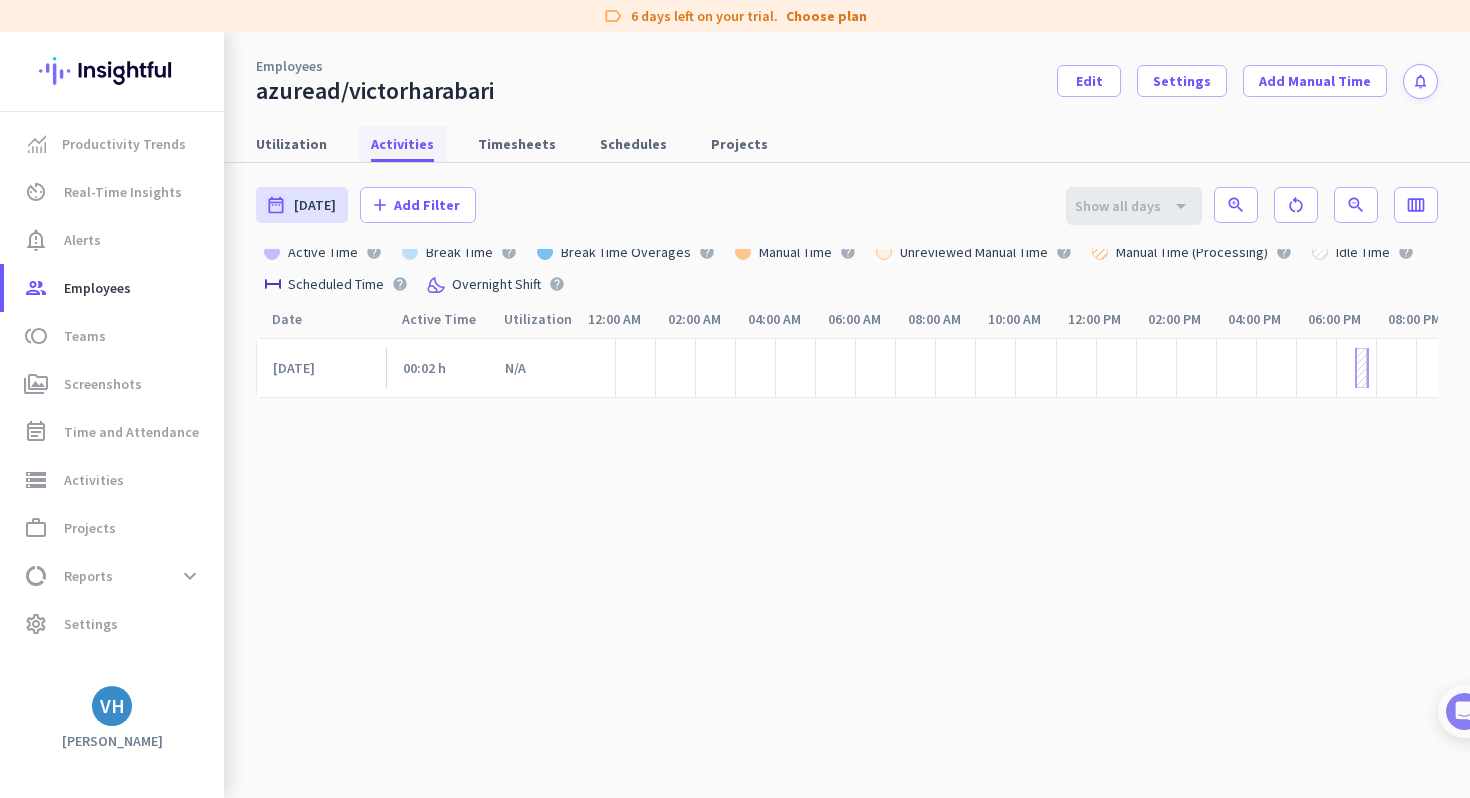 scroll, scrollTop: 43, scrollLeft: 0, axis: vertical 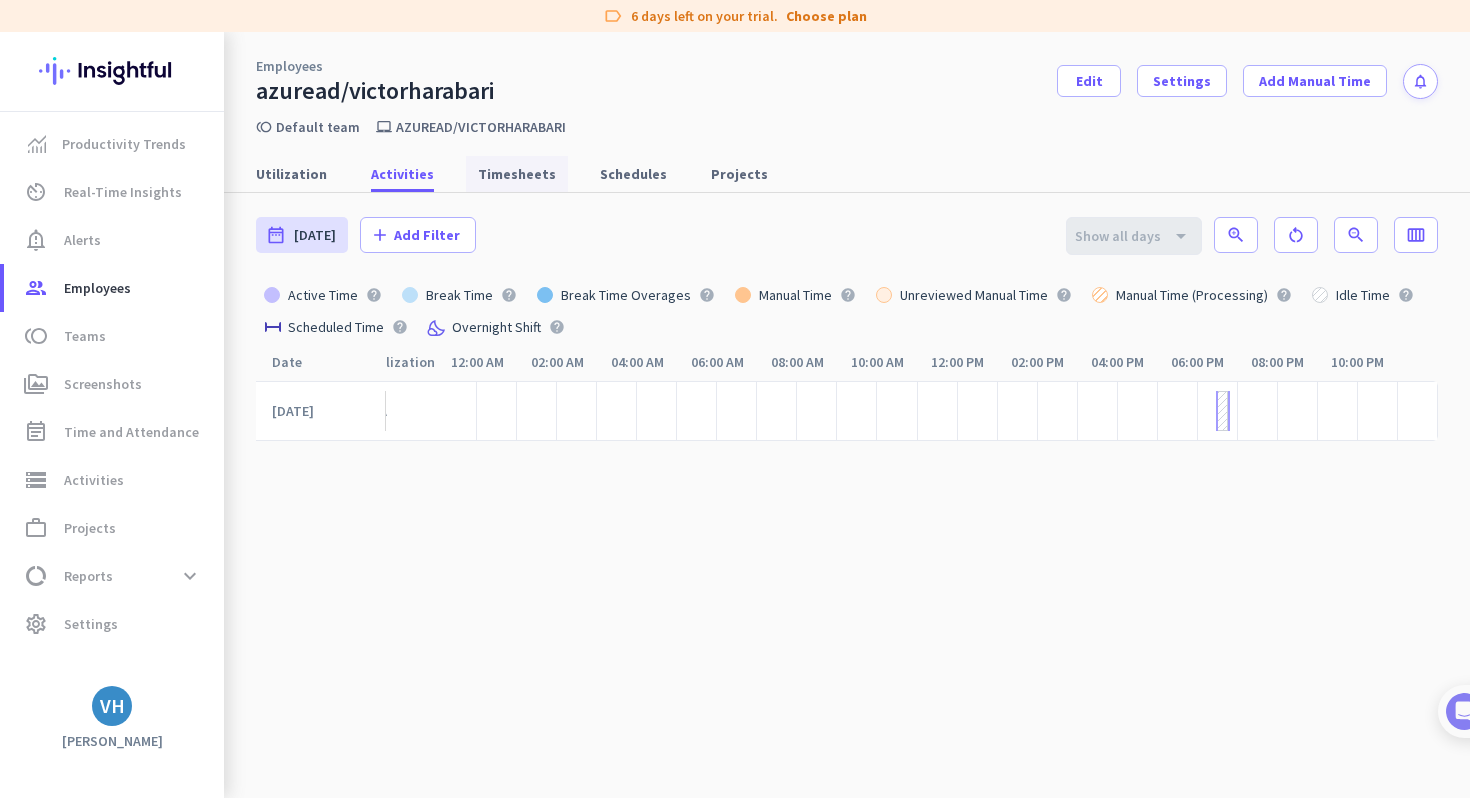 click on "Timesheets" at bounding box center (517, 174) 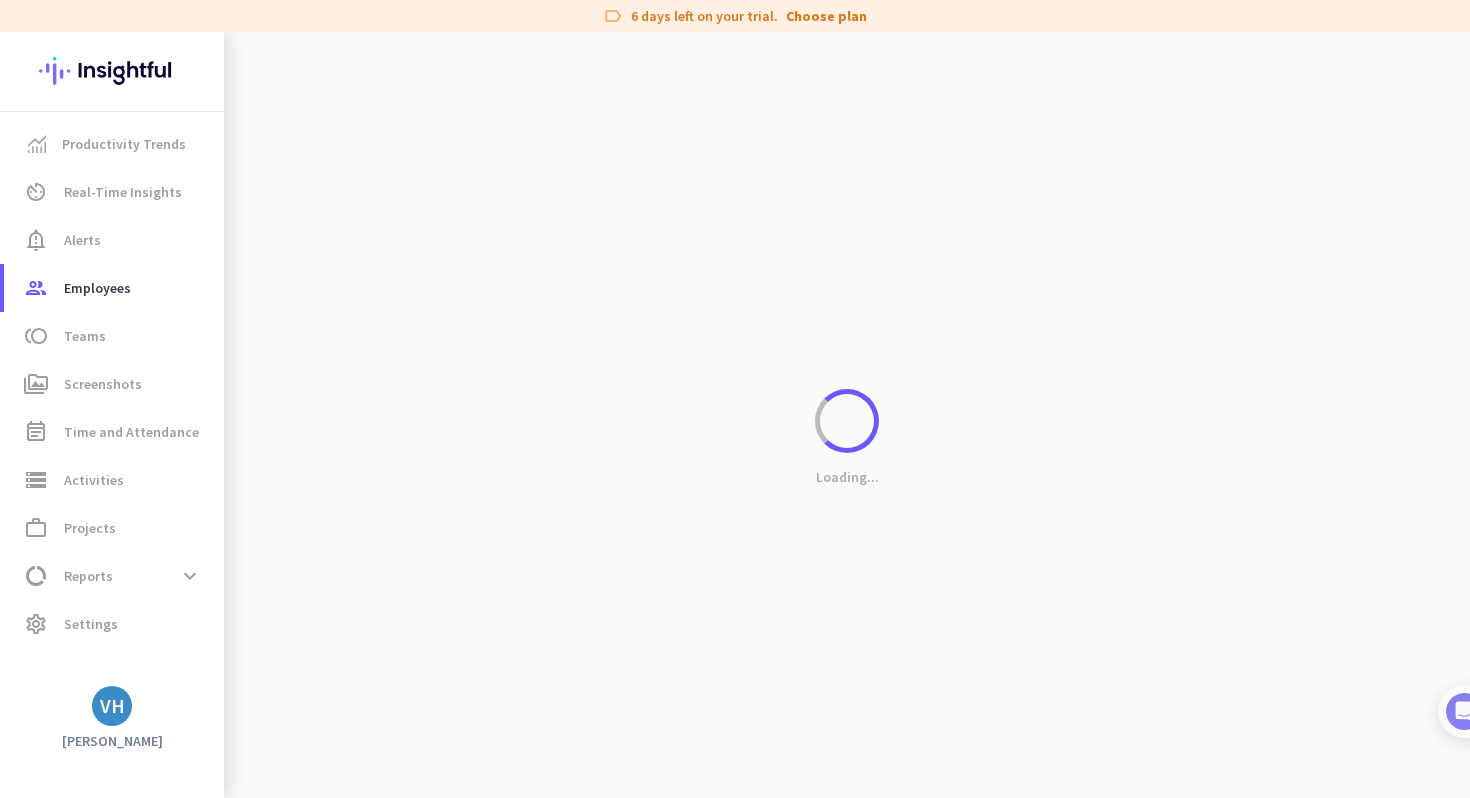 scroll, scrollTop: 0, scrollLeft: 137, axis: horizontal 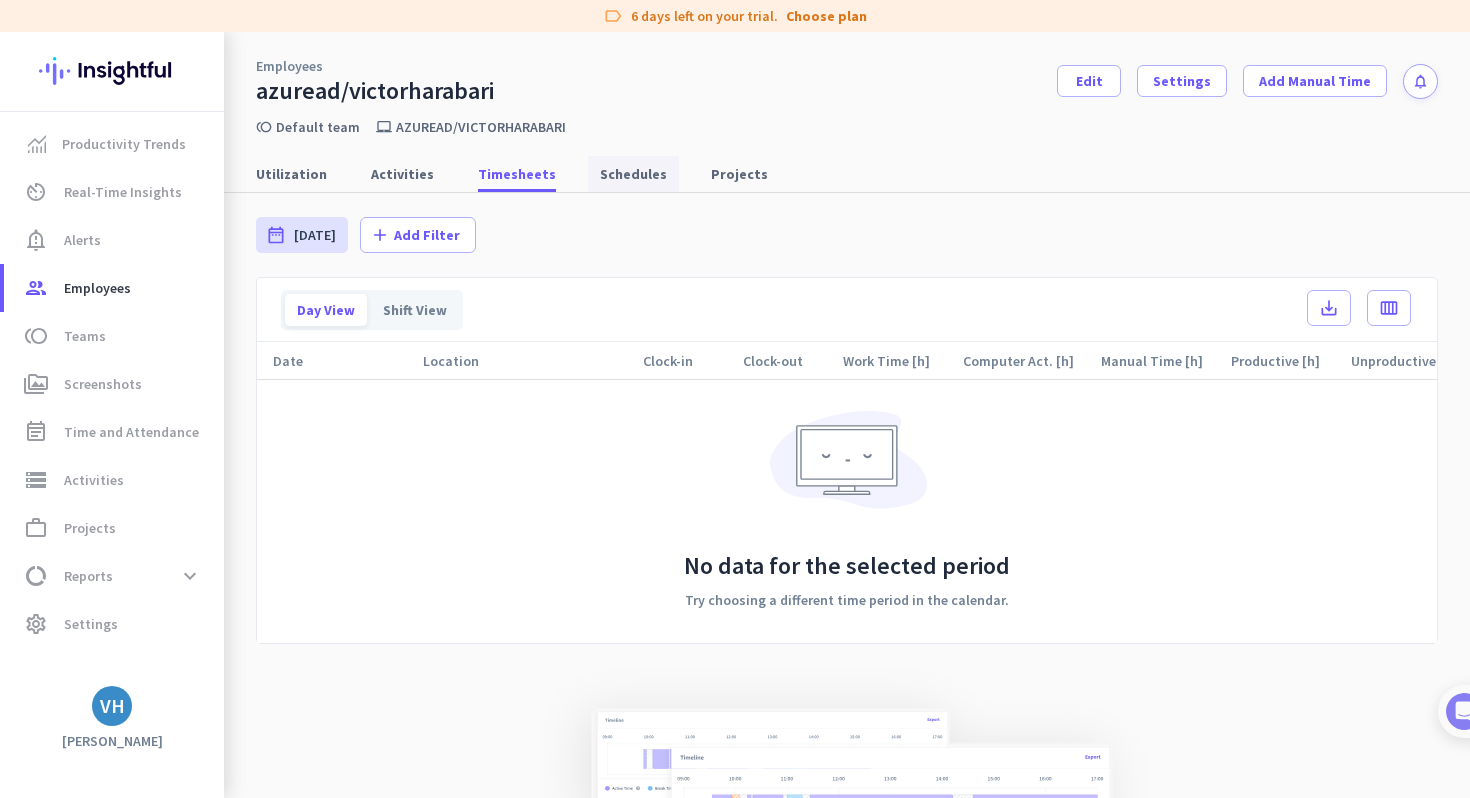 click on "Schedules" at bounding box center [633, 174] 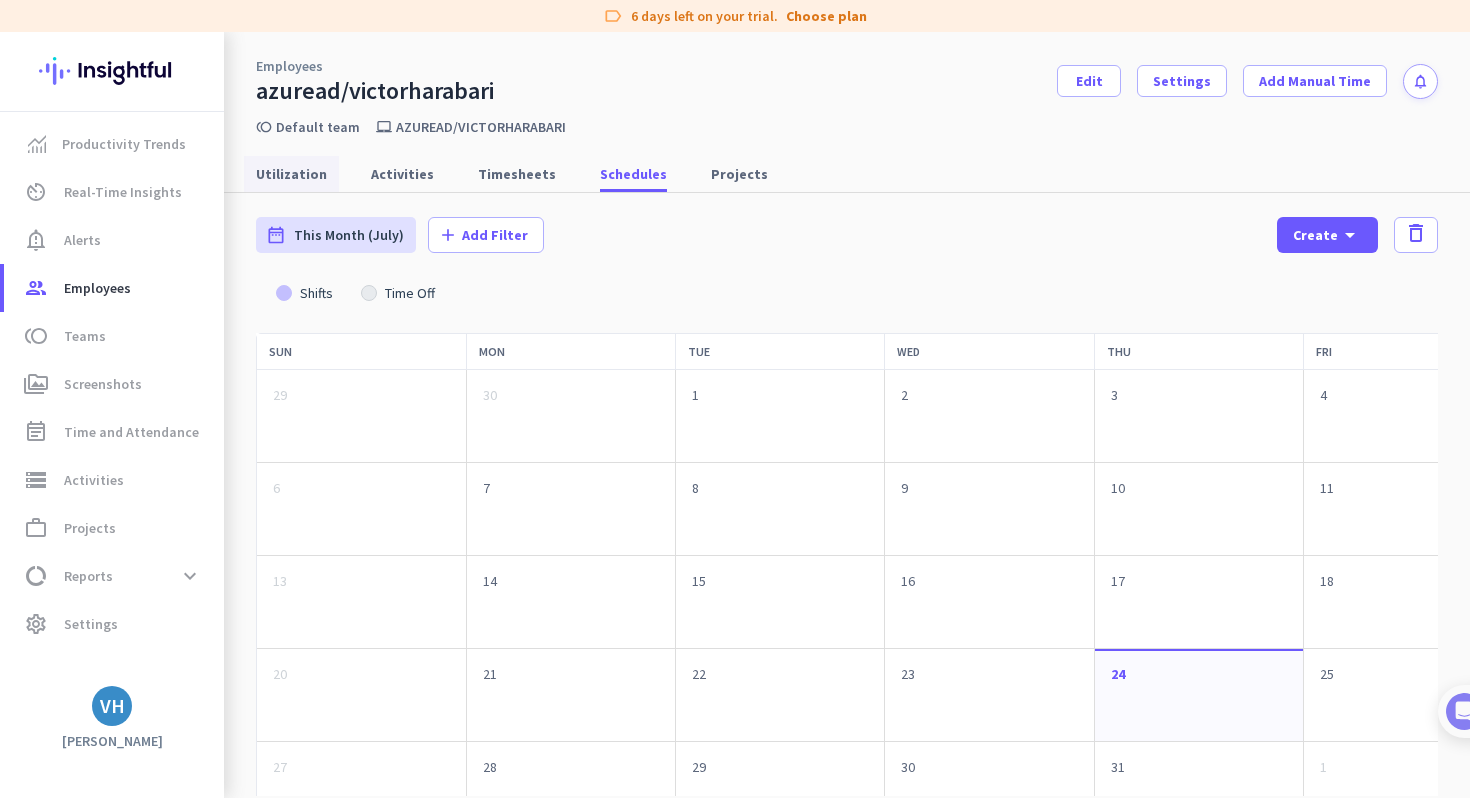 click on "Utilization" at bounding box center (291, 174) 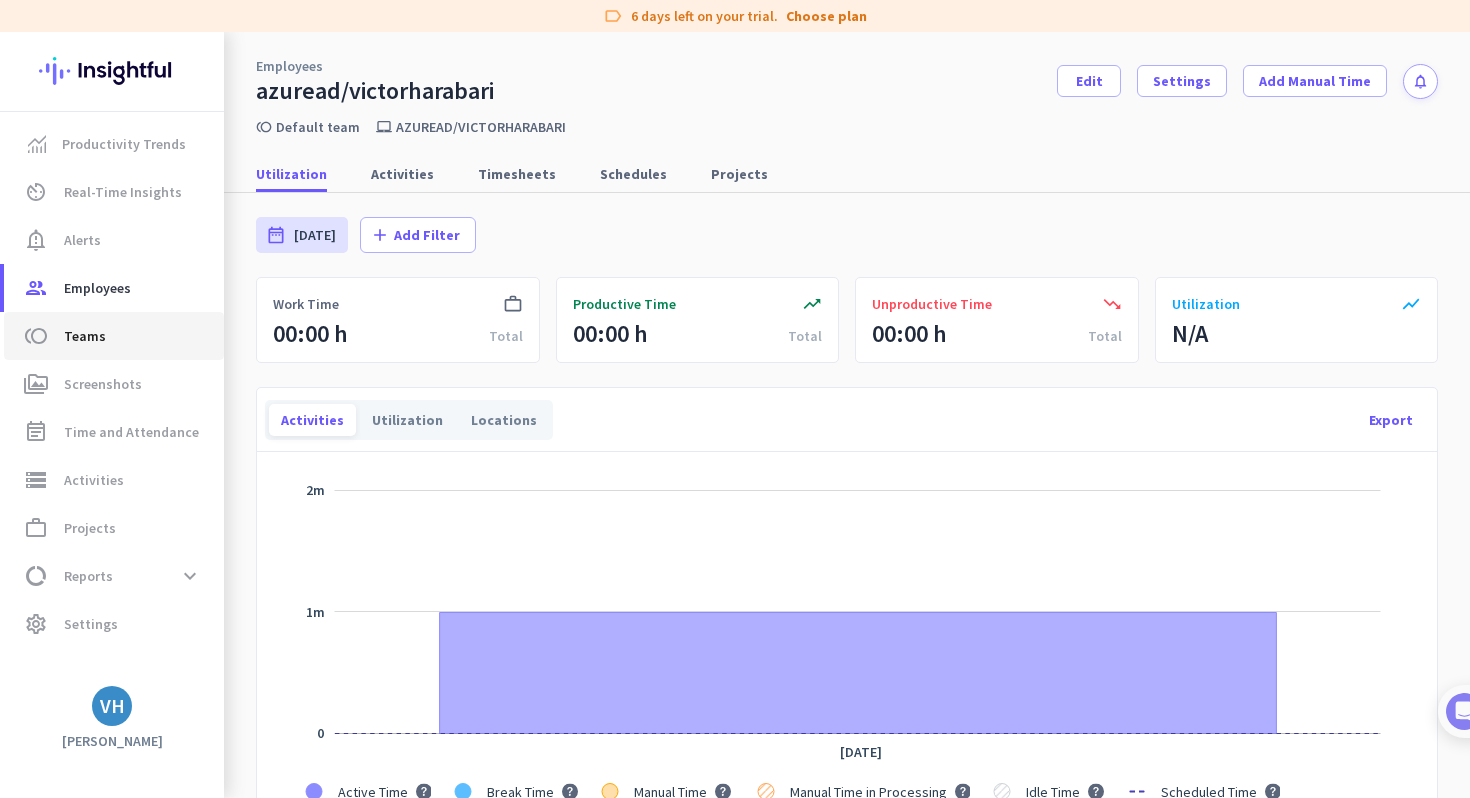 click on "toll  Teams" 